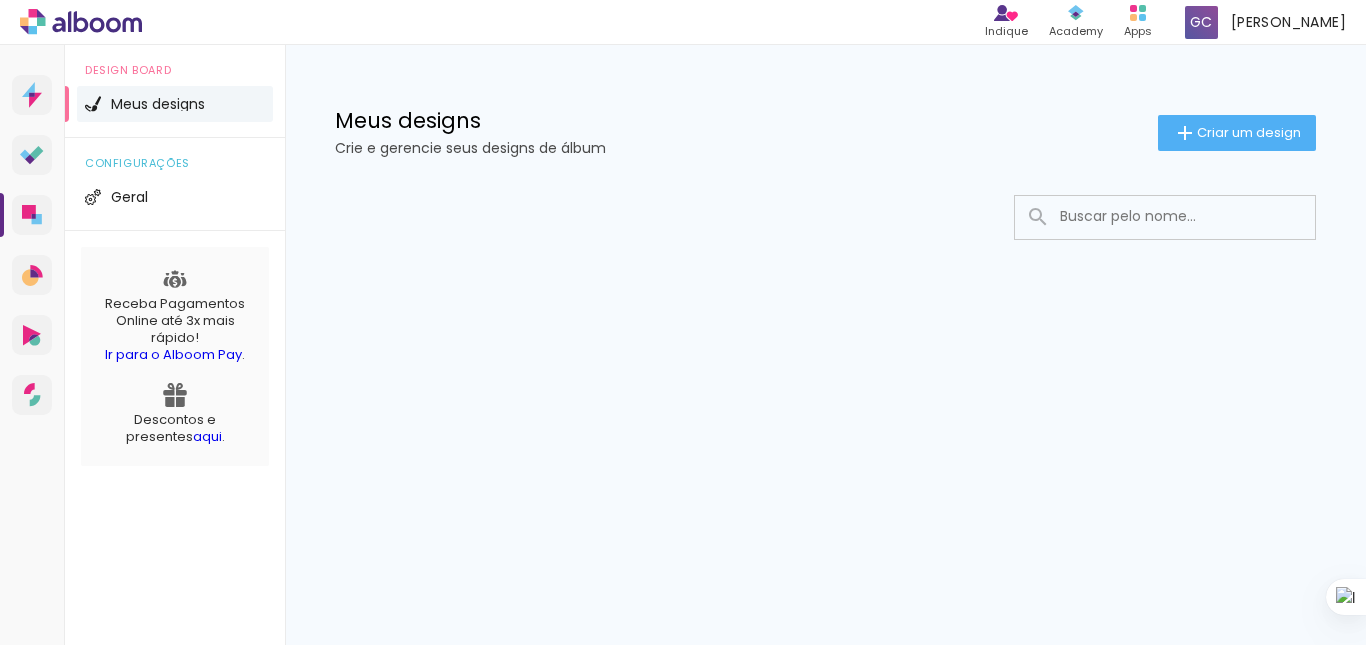 scroll, scrollTop: 0, scrollLeft: 0, axis: both 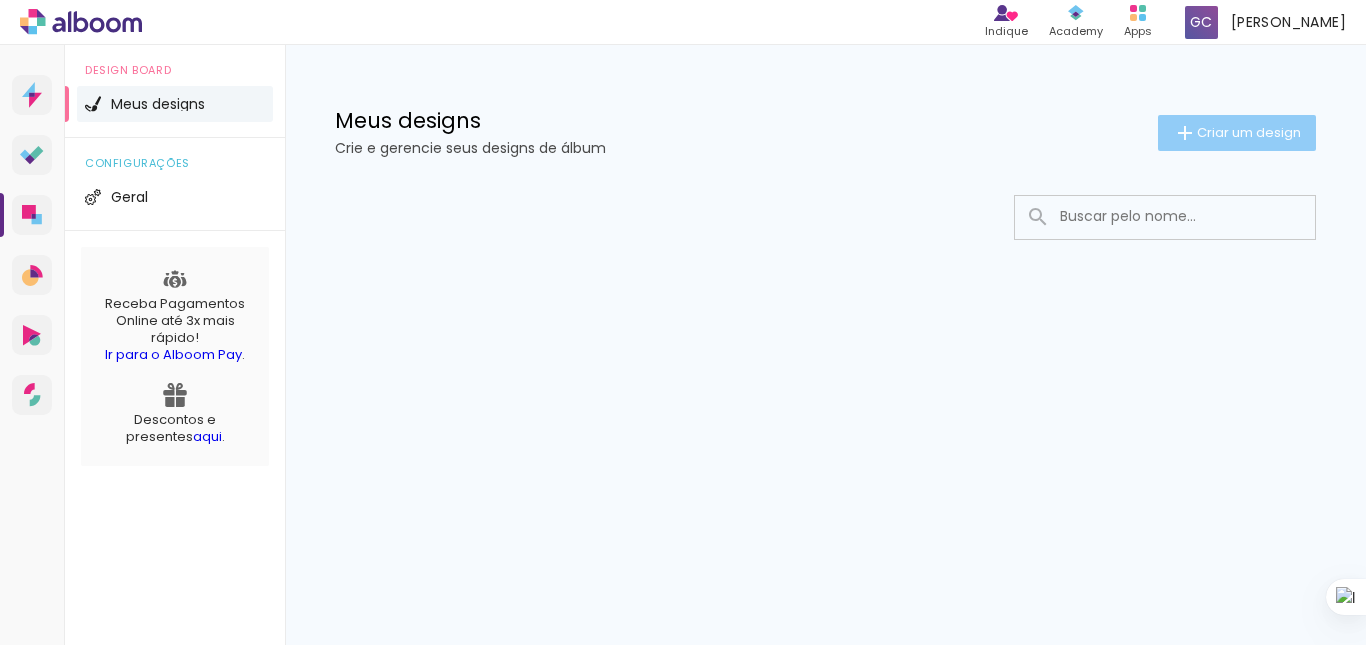click on "Criar um design" 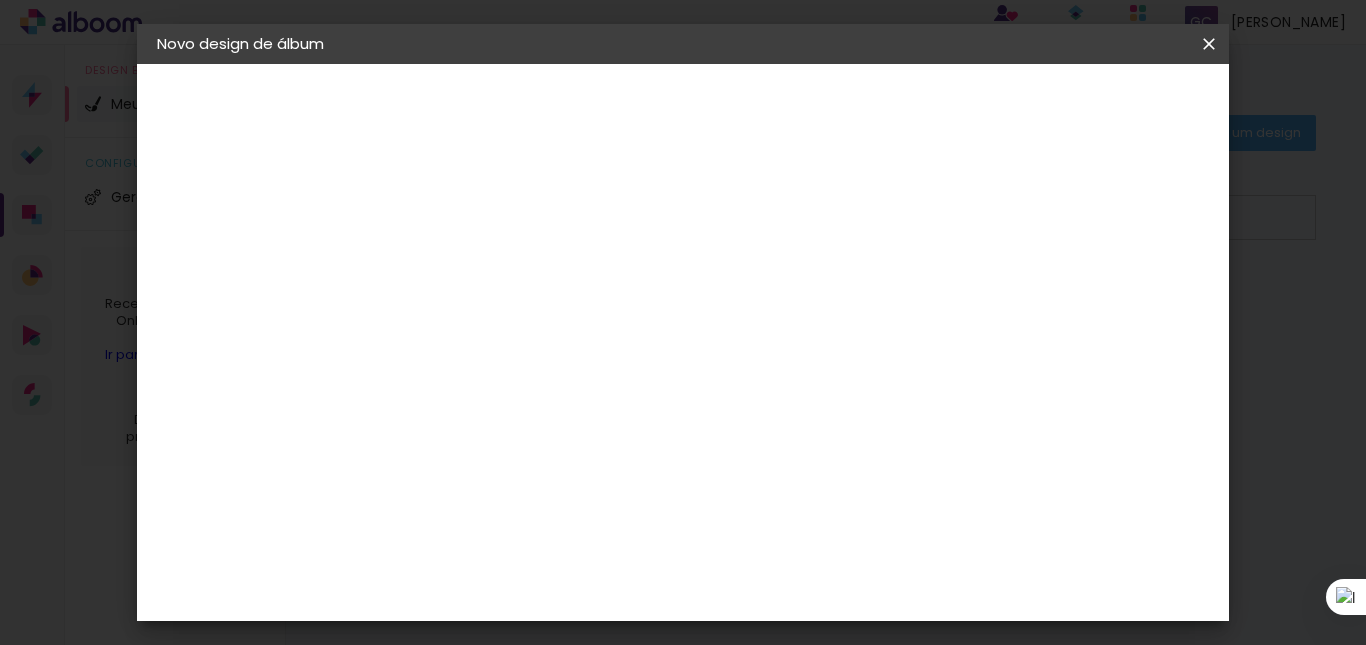 click at bounding box center [0, 0] 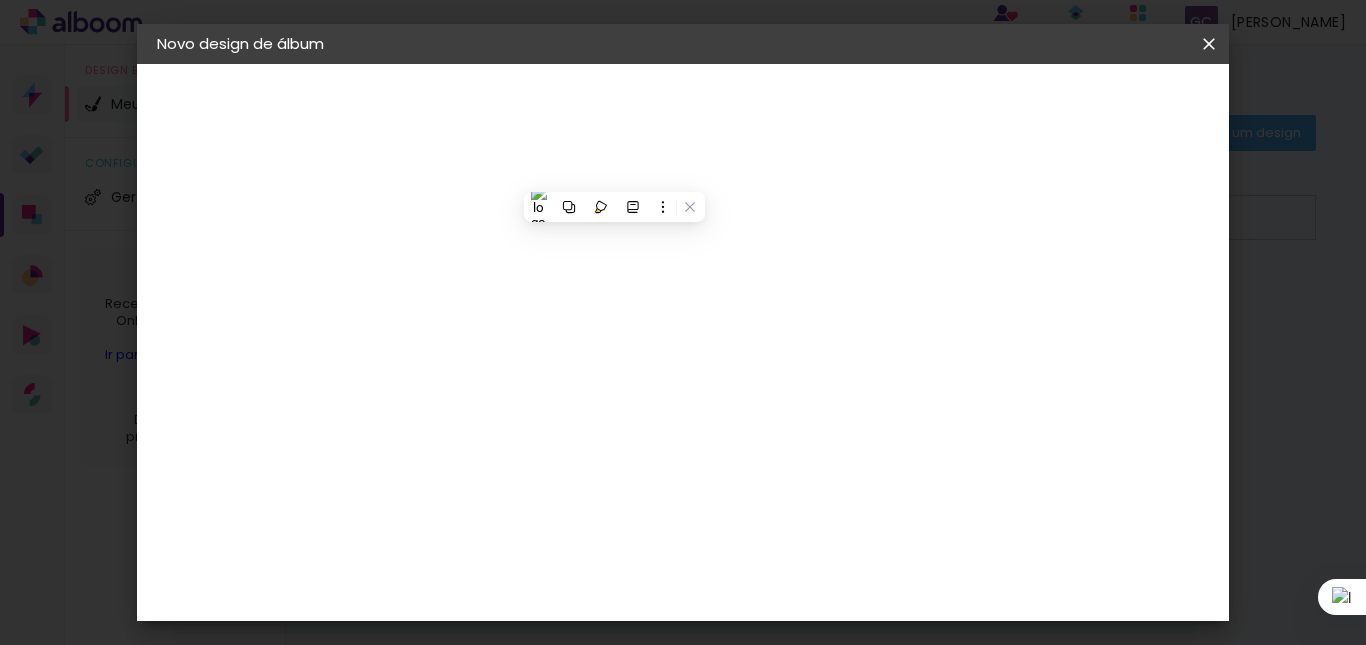 type 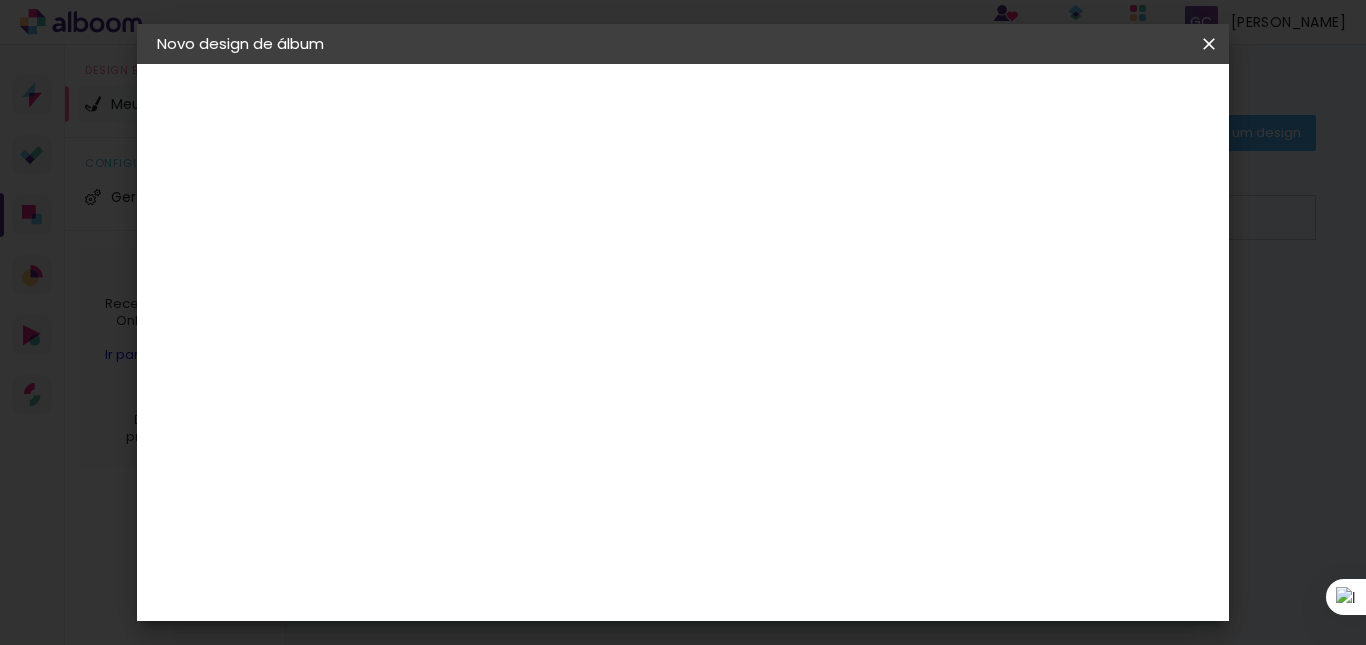 scroll, scrollTop: 2100, scrollLeft: 0, axis: vertical 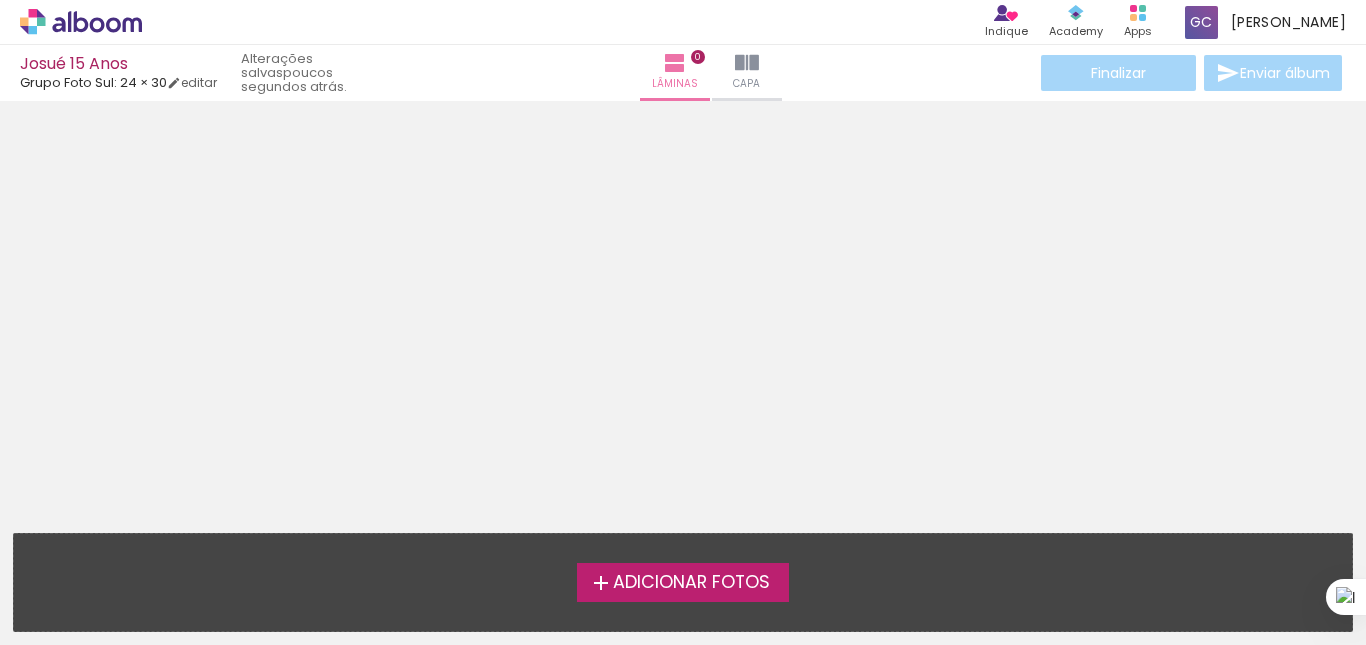 click on "Adicionar Fotos" at bounding box center [691, 583] 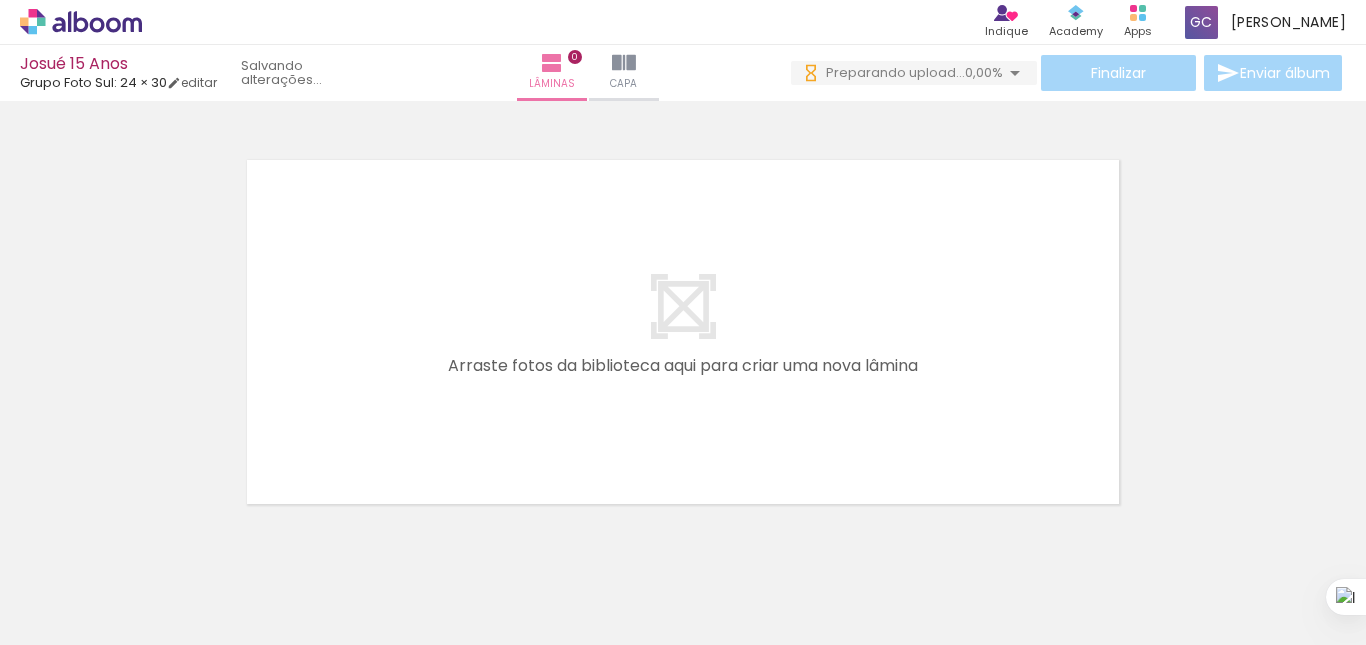 scroll, scrollTop: 0, scrollLeft: 0, axis: both 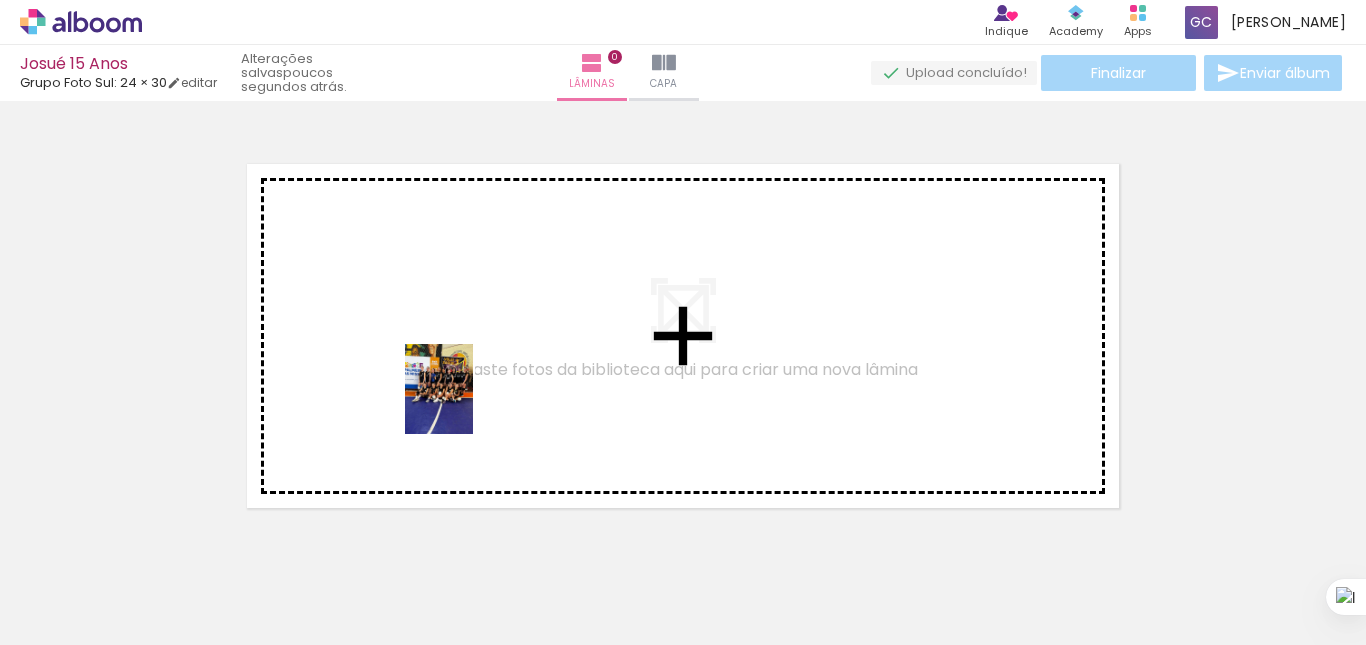drag, startPoint x: 232, startPoint y: 565, endPoint x: 480, endPoint y: 394, distance: 301.2391 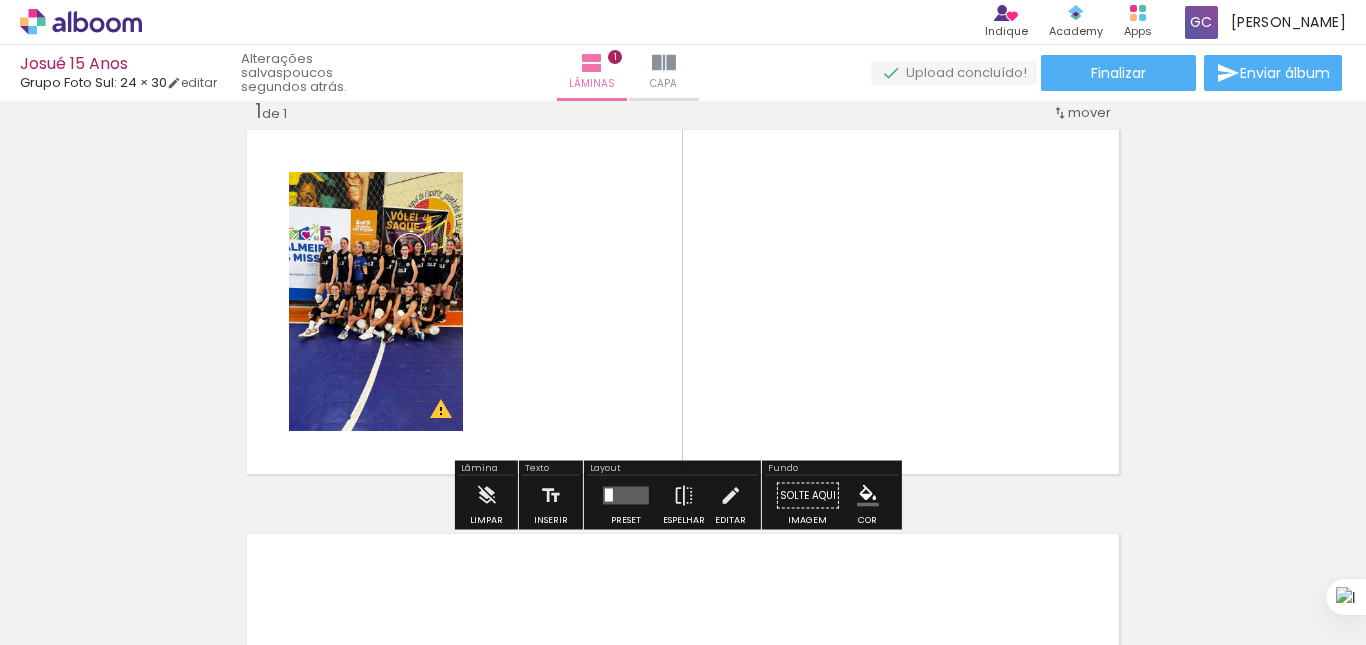 scroll, scrollTop: 0, scrollLeft: 0, axis: both 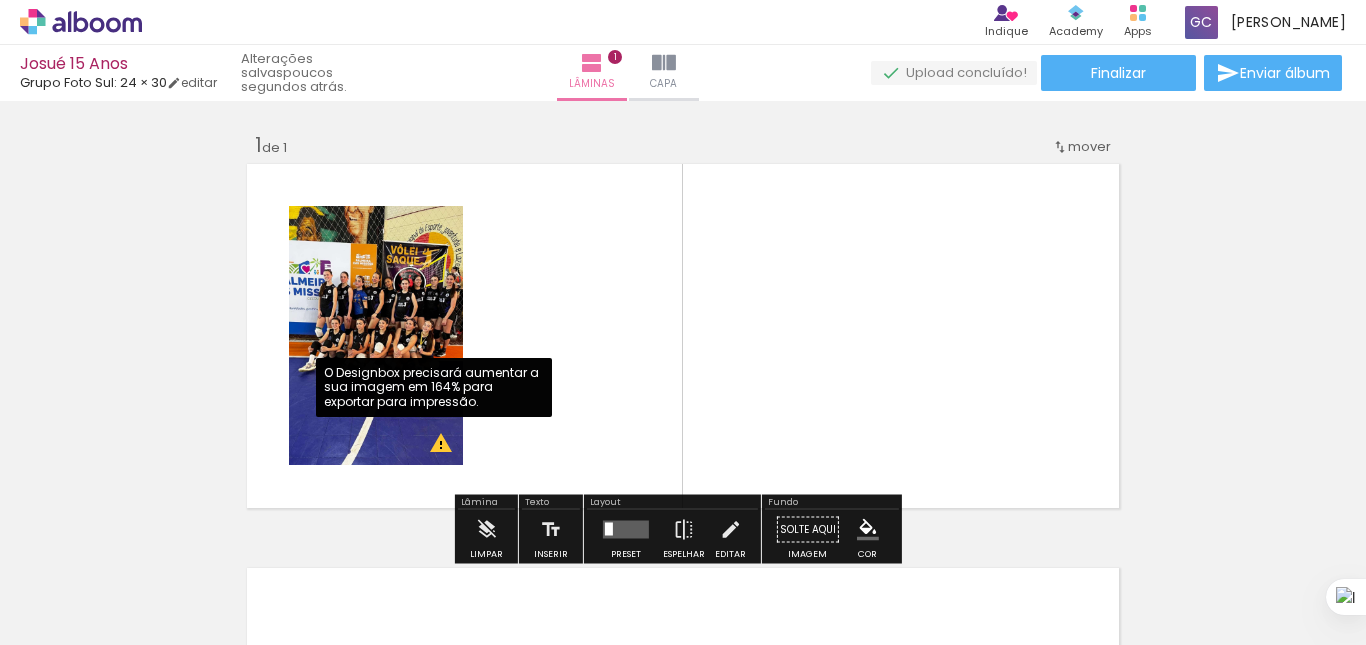 click 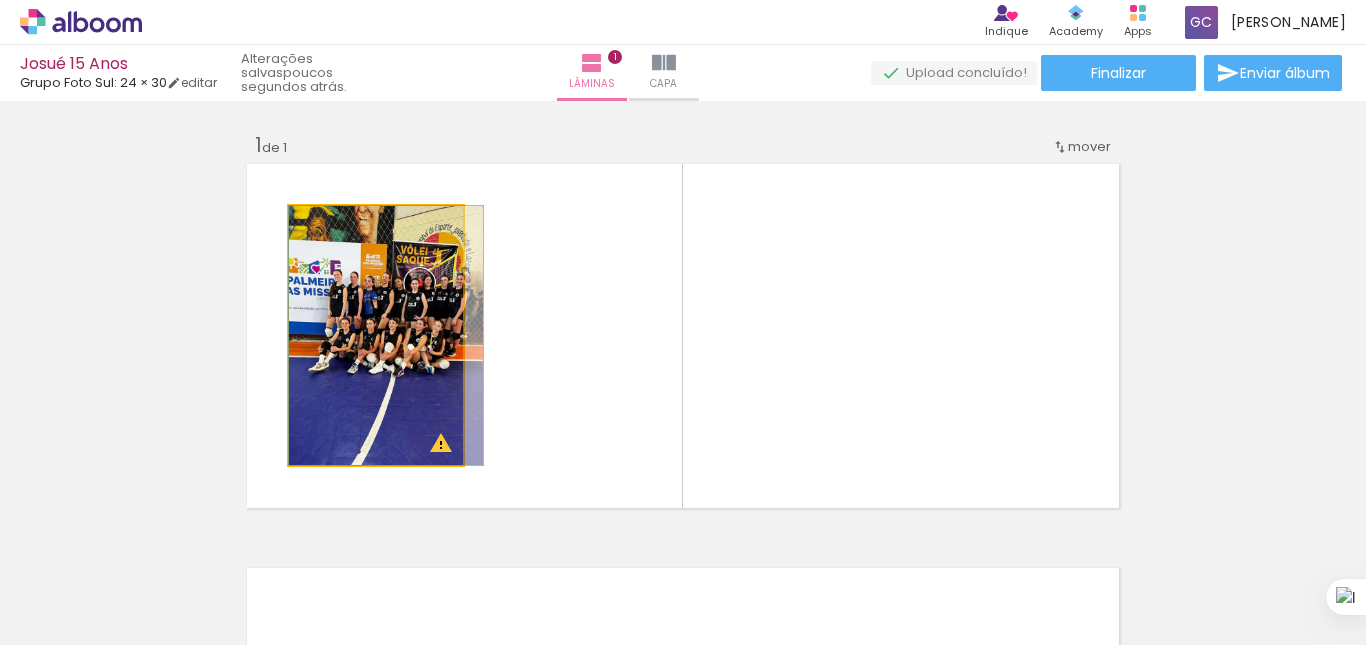 drag, startPoint x: 372, startPoint y: 371, endPoint x: 414, endPoint y: 365, distance: 42.426407 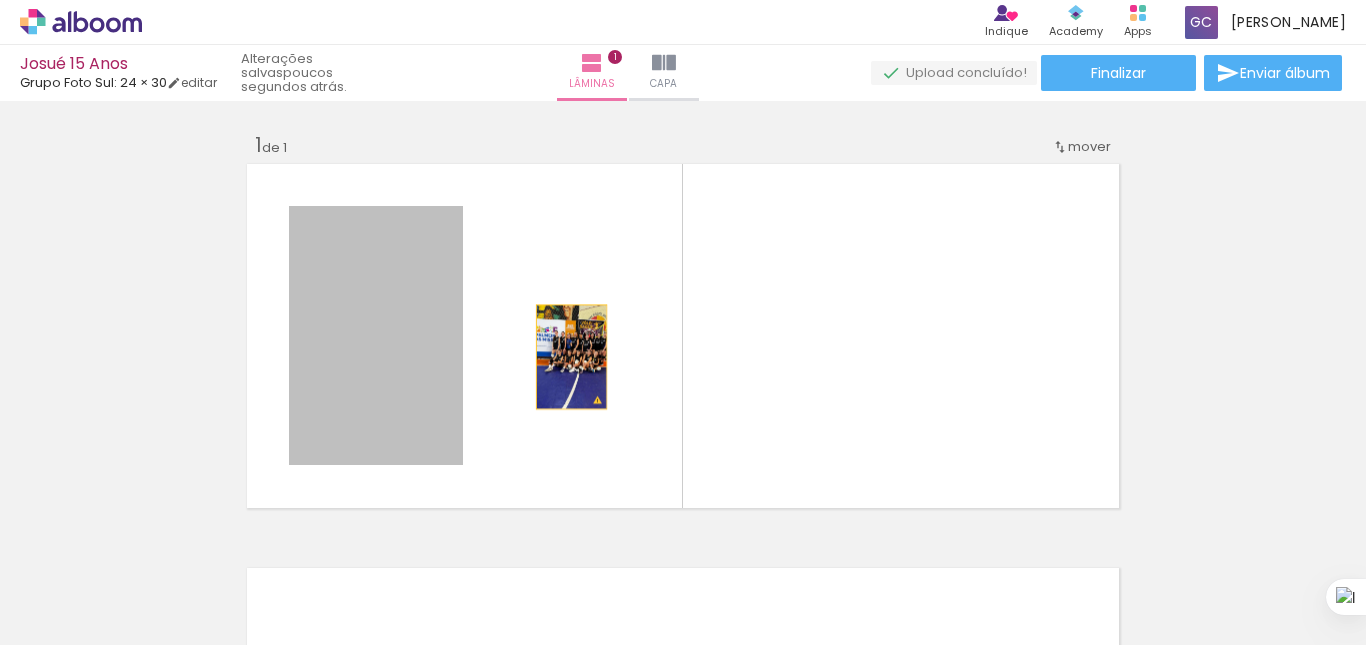 drag, startPoint x: 384, startPoint y: 368, endPoint x: 569, endPoint y: 356, distance: 185.38878 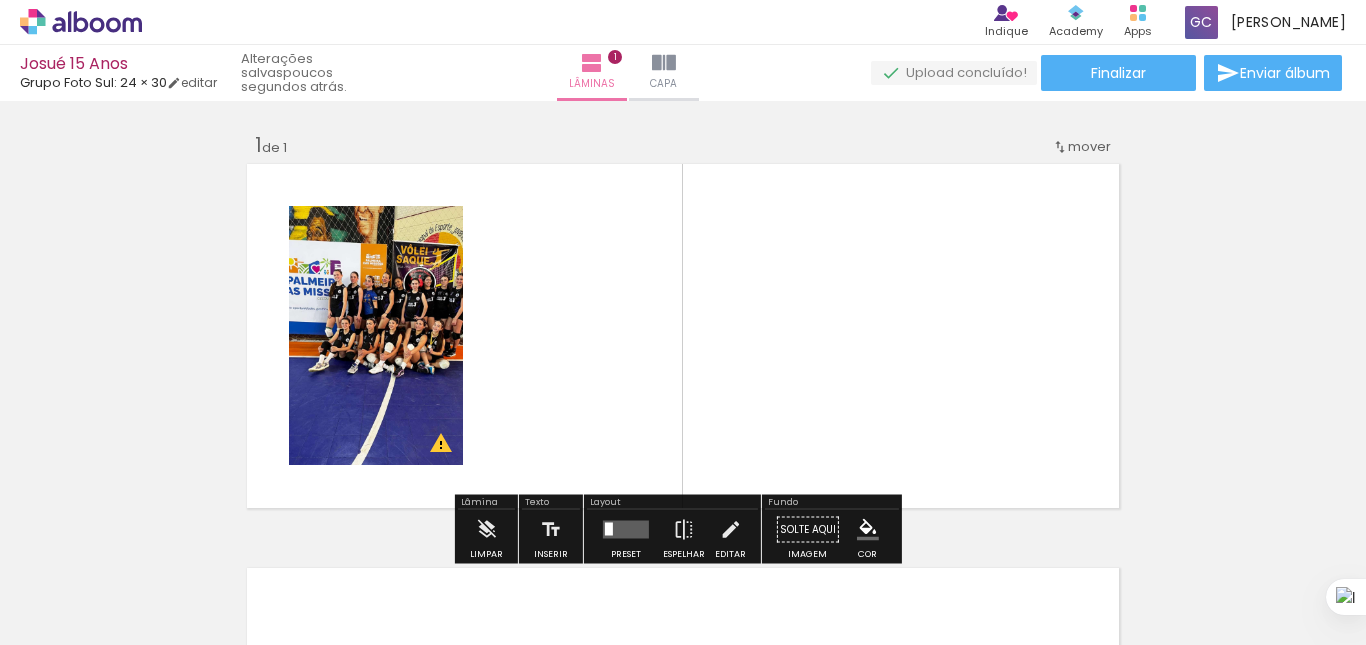 click 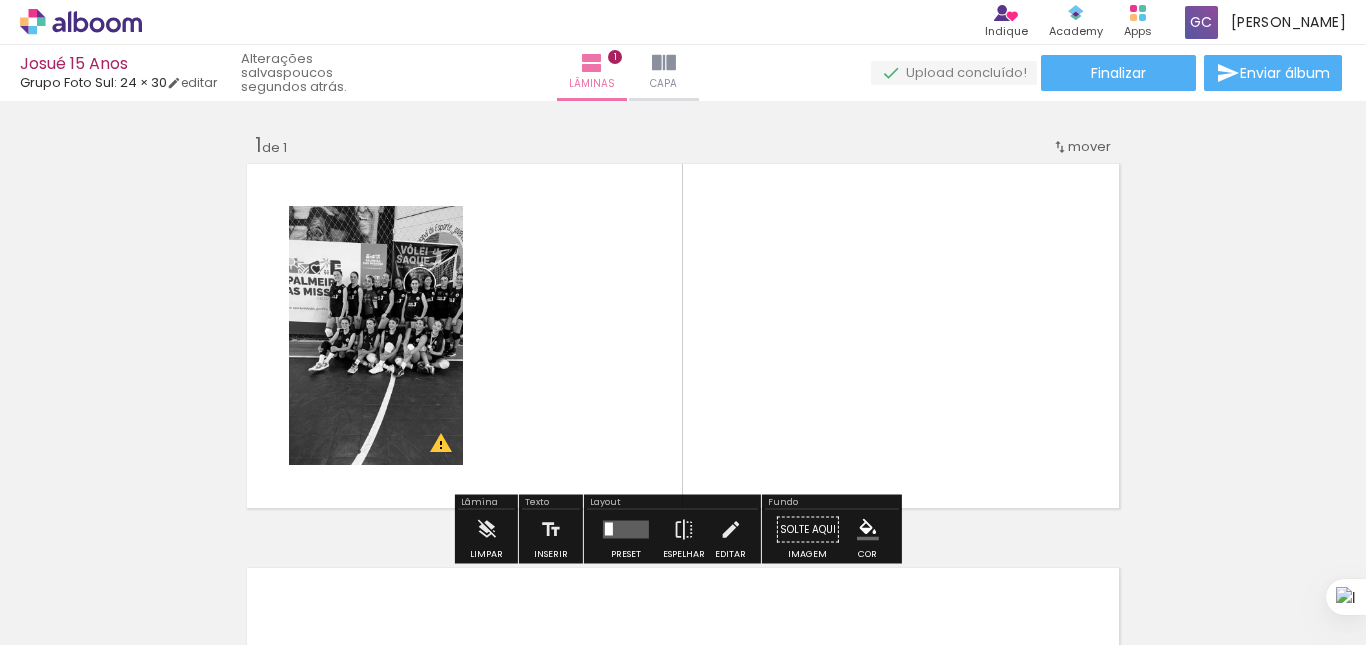 click on "P&B" at bounding box center [0, 0] 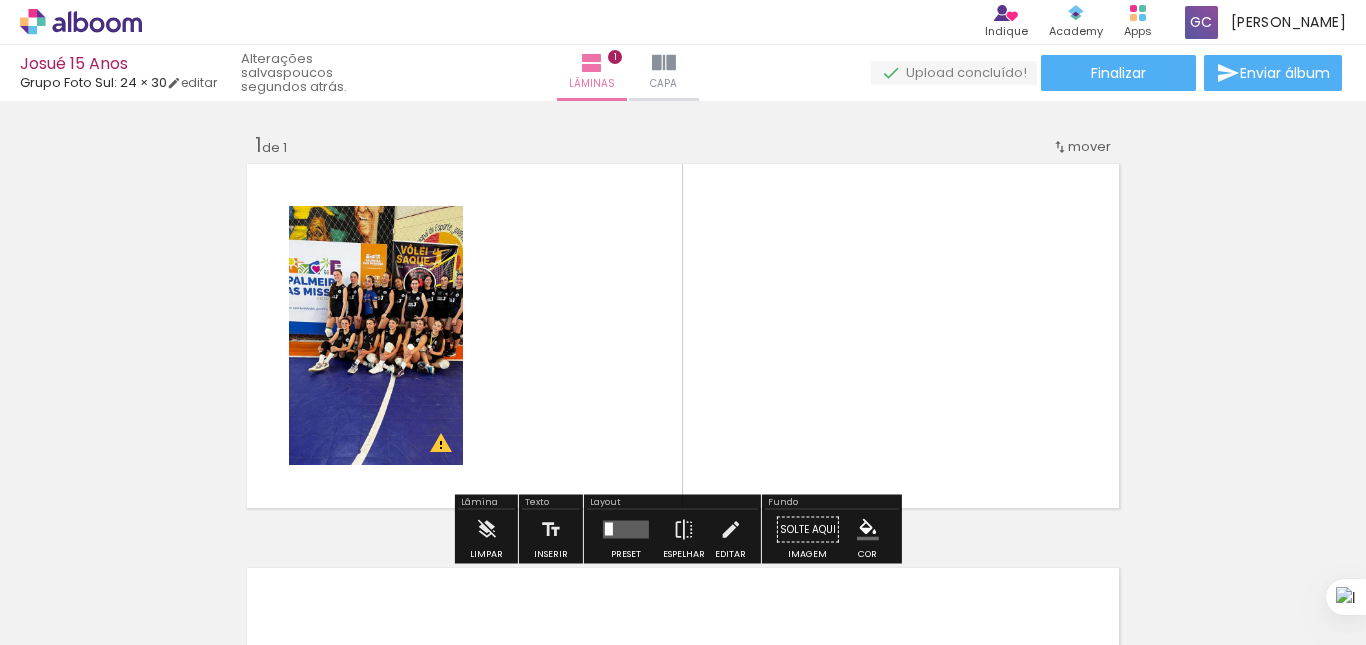 click 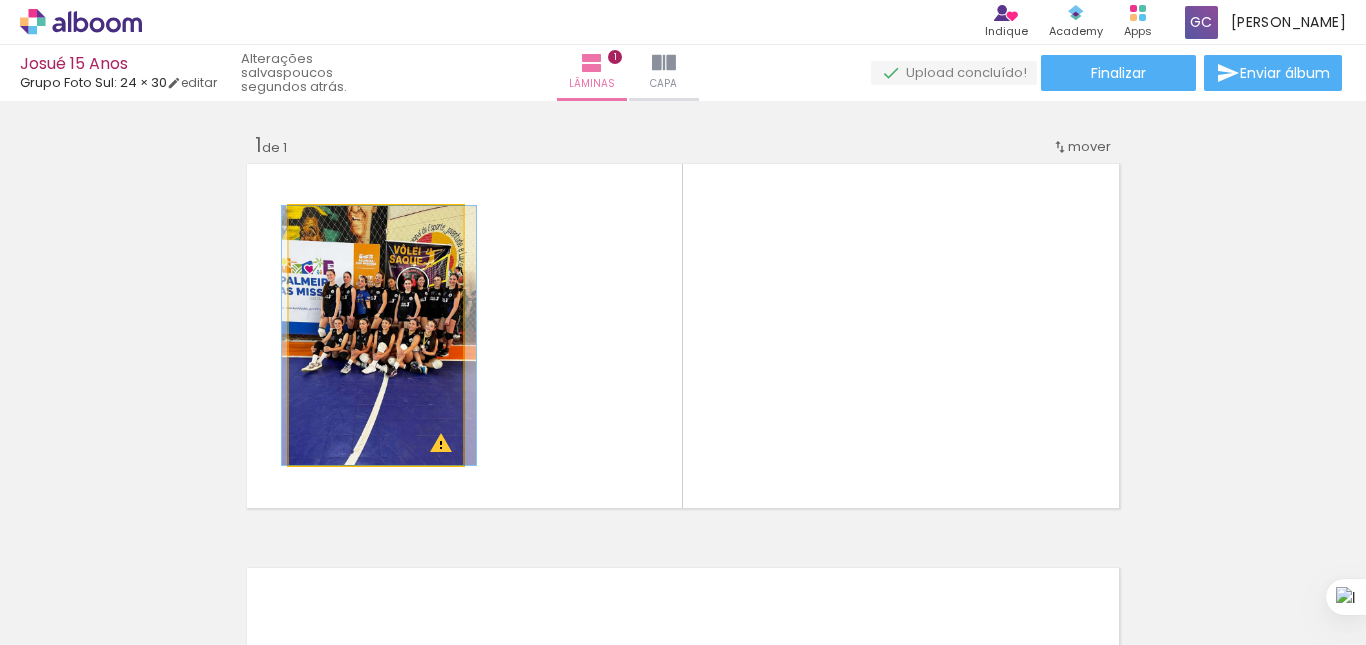 drag, startPoint x: 381, startPoint y: 327, endPoint x: 380, endPoint y: 432, distance: 105.00476 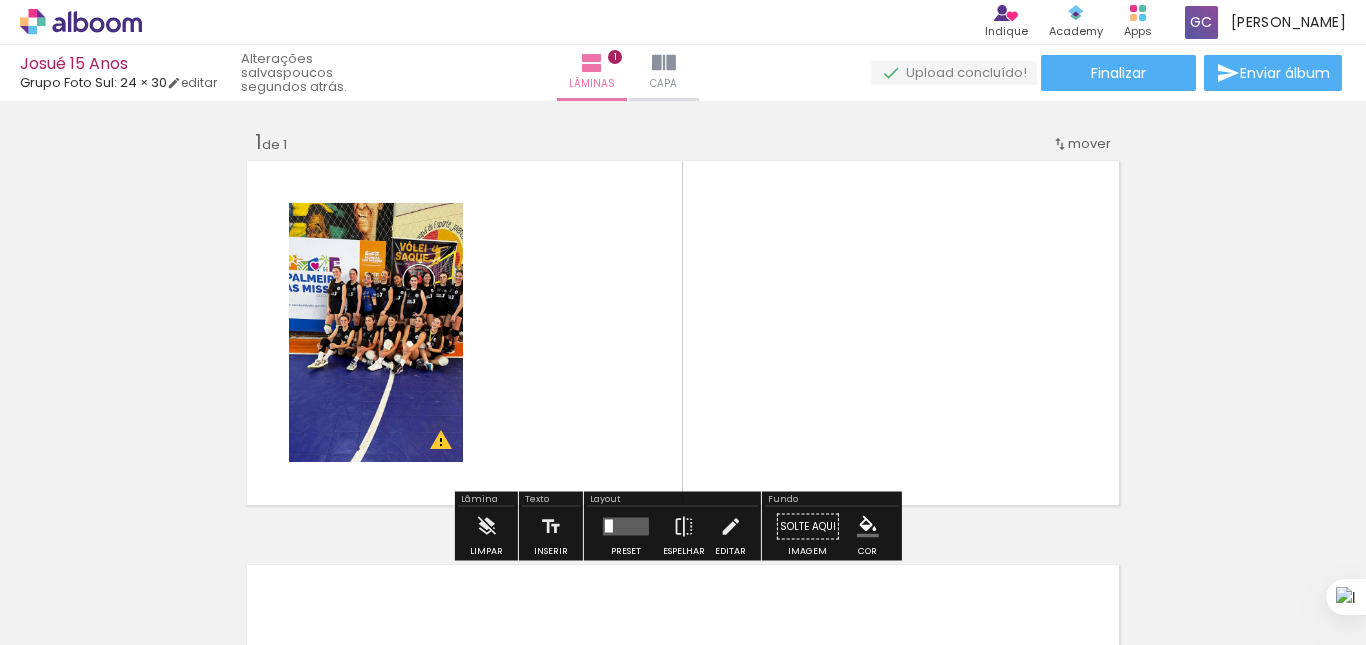 scroll, scrollTop: 0, scrollLeft: 0, axis: both 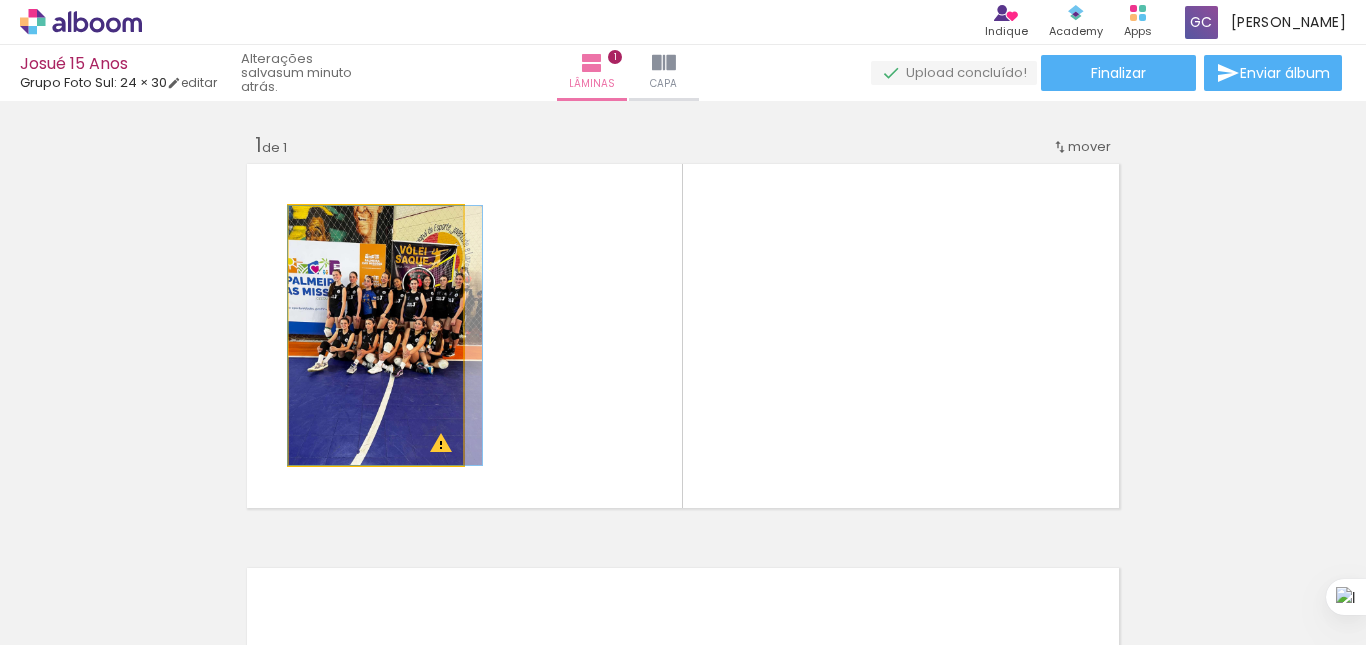 click 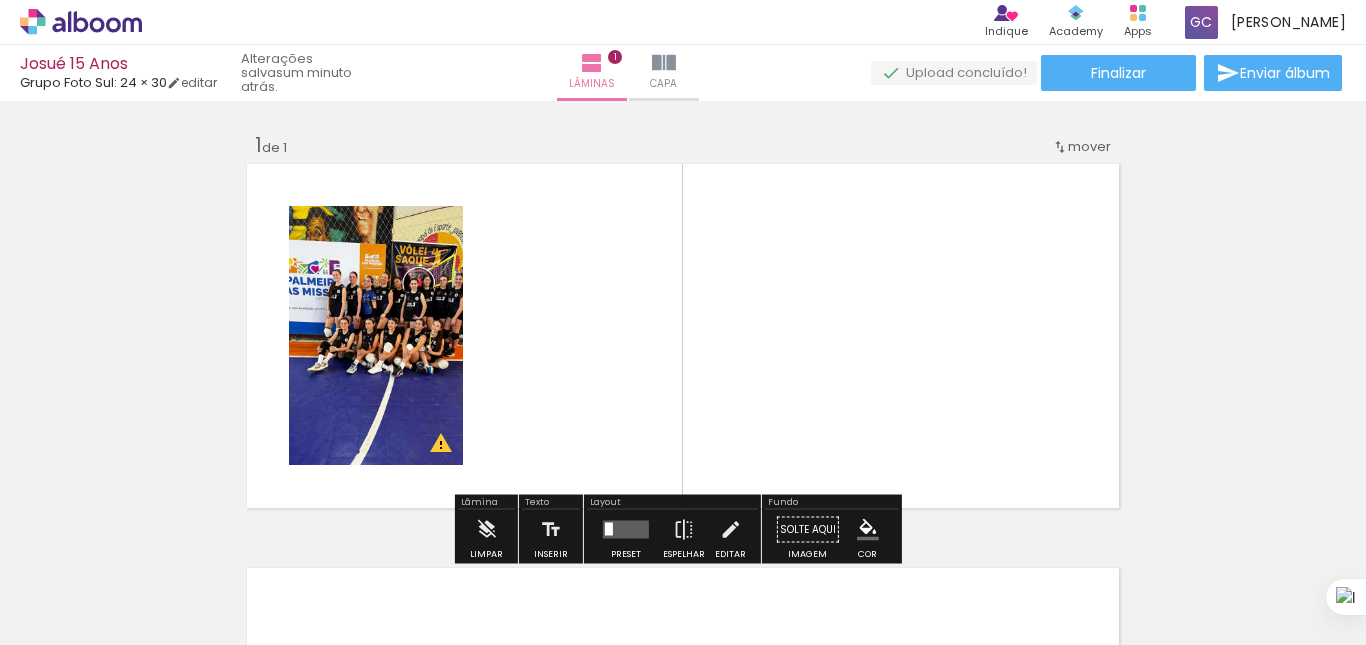 click 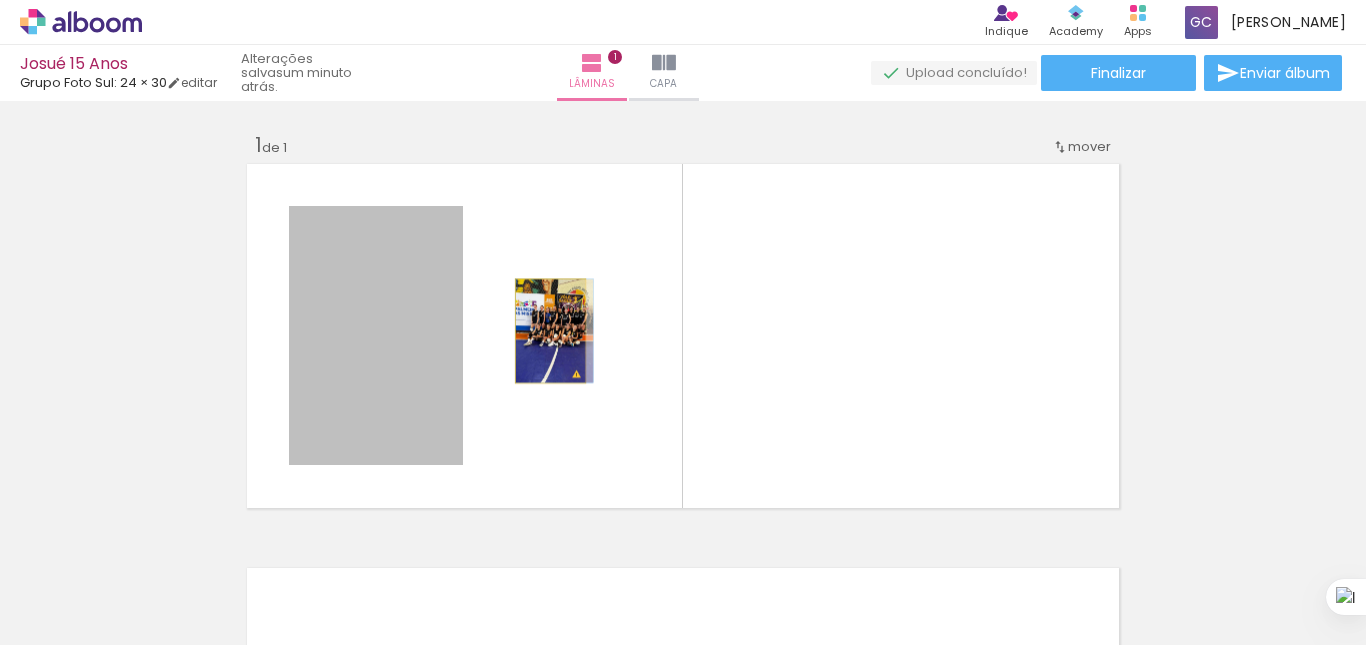 drag, startPoint x: 337, startPoint y: 305, endPoint x: 543, endPoint y: 331, distance: 207.6343 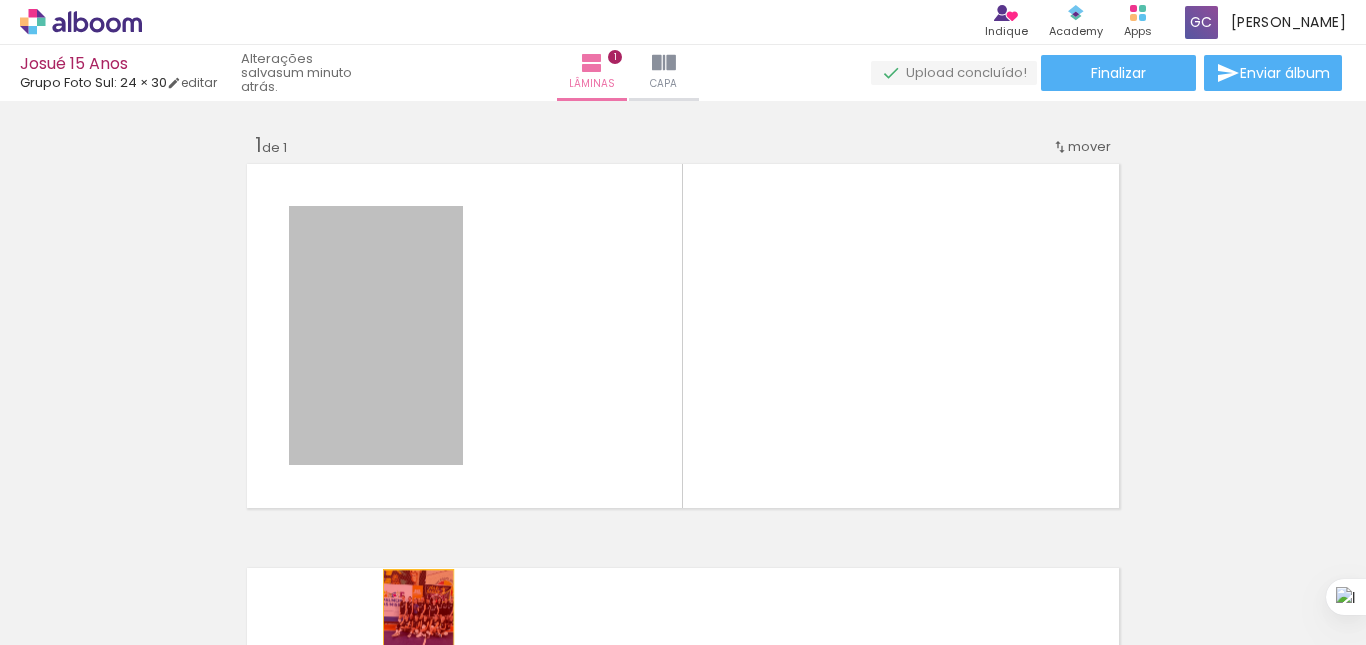 drag, startPoint x: 394, startPoint y: 323, endPoint x: 412, endPoint y: 619, distance: 296.54678 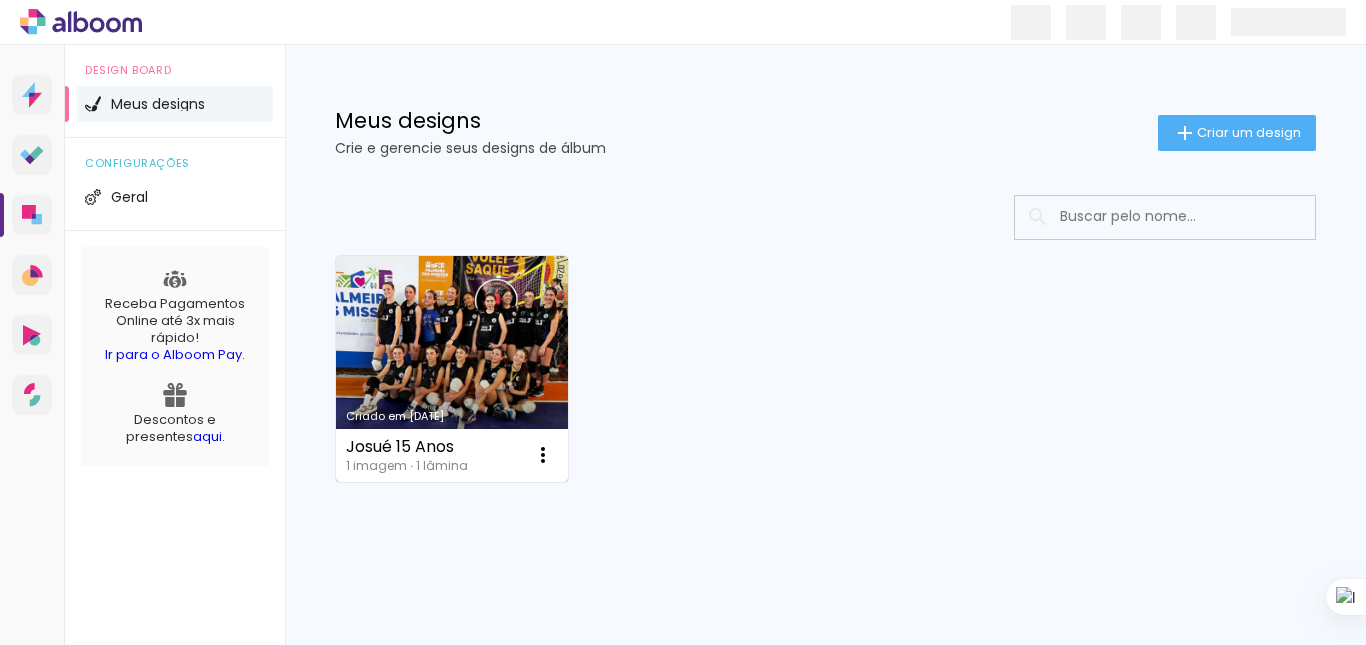 scroll, scrollTop: 0, scrollLeft: 0, axis: both 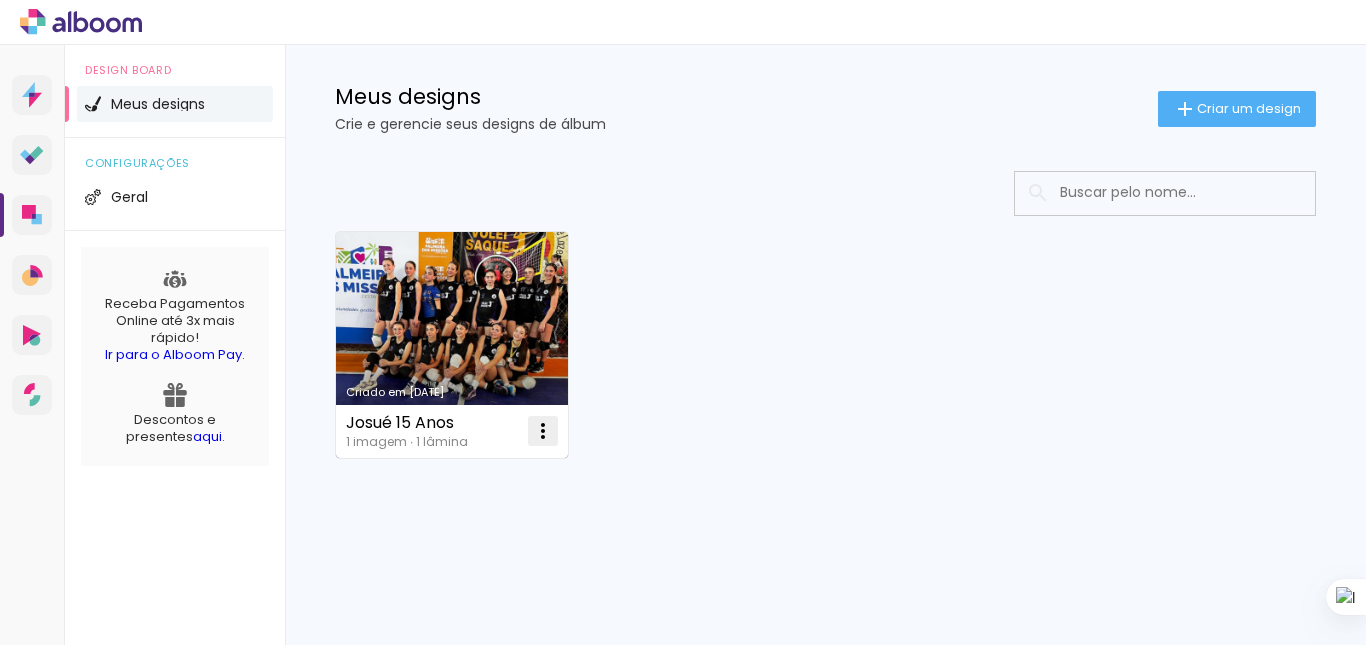 click at bounding box center (543, 431) 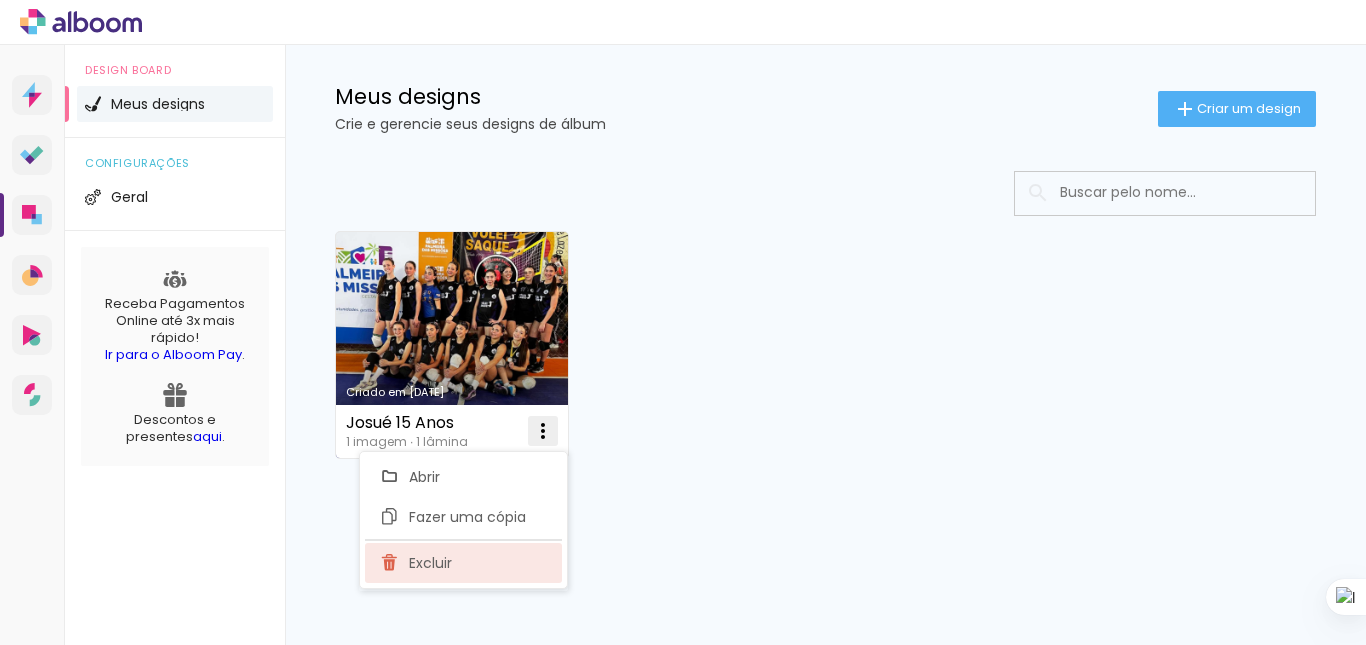 click on "Excluir" 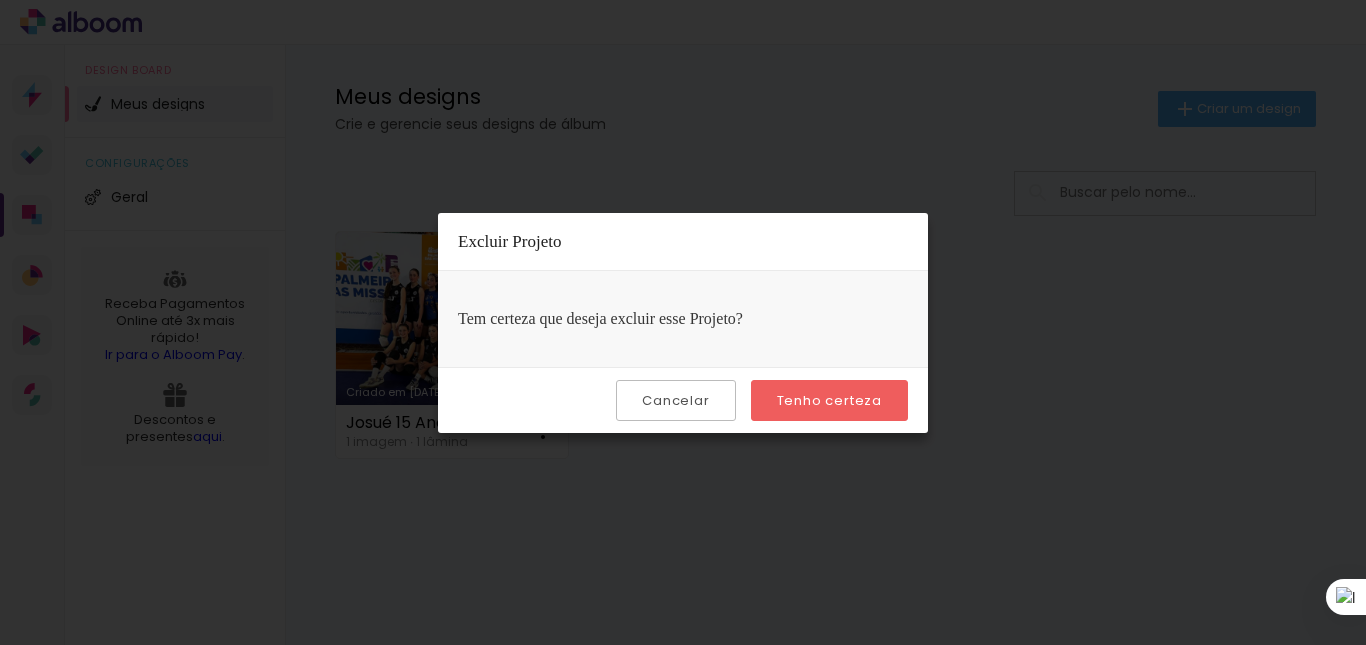 click on "Tenho certeza" at bounding box center (0, 0) 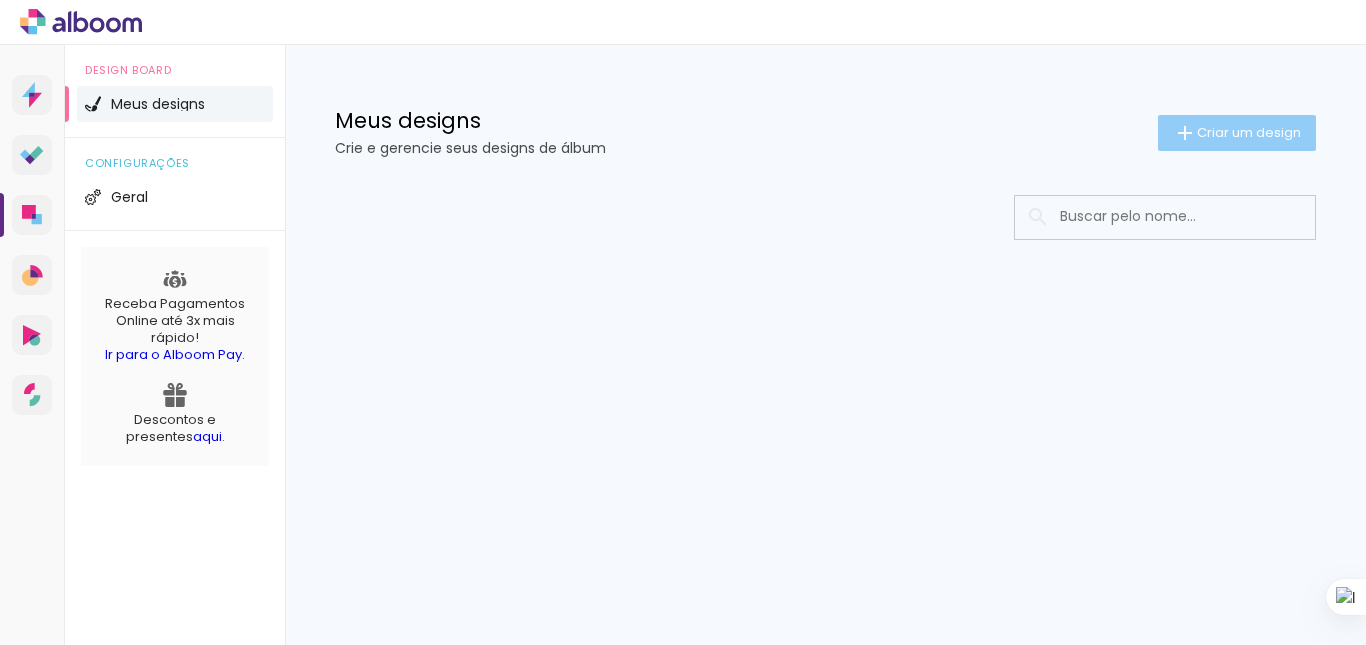 scroll, scrollTop: 0, scrollLeft: 0, axis: both 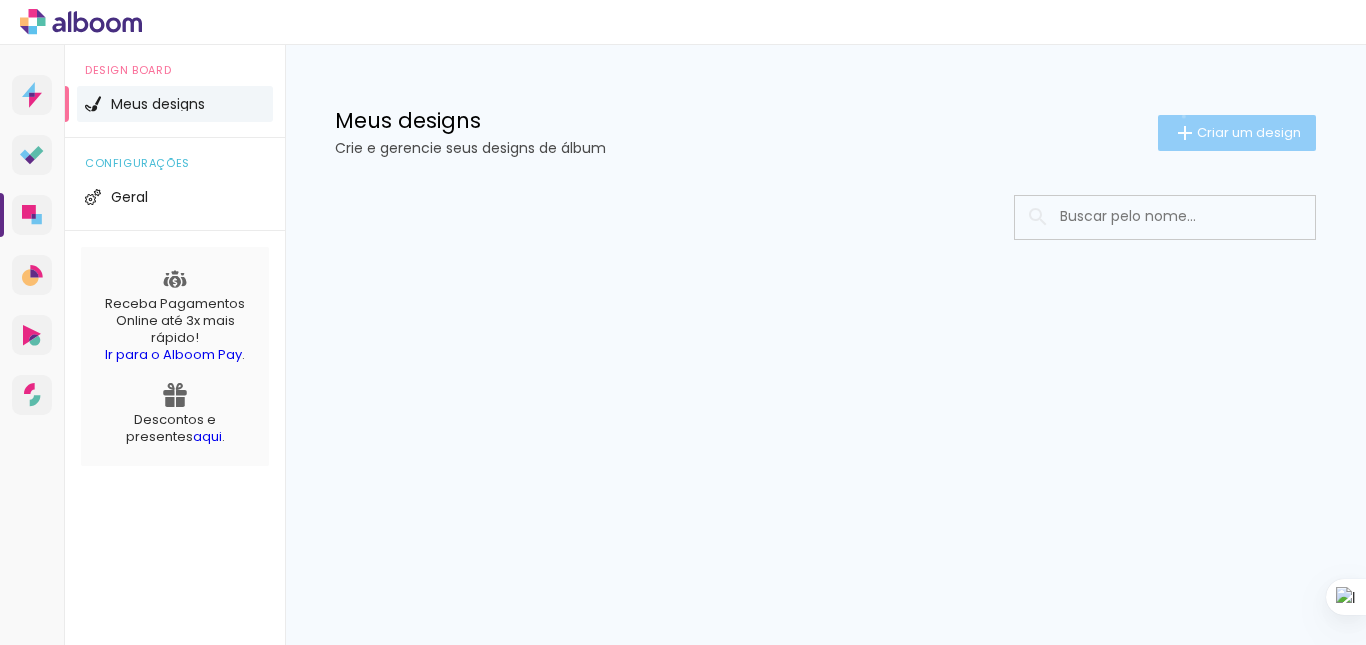 click on "Criar um design" 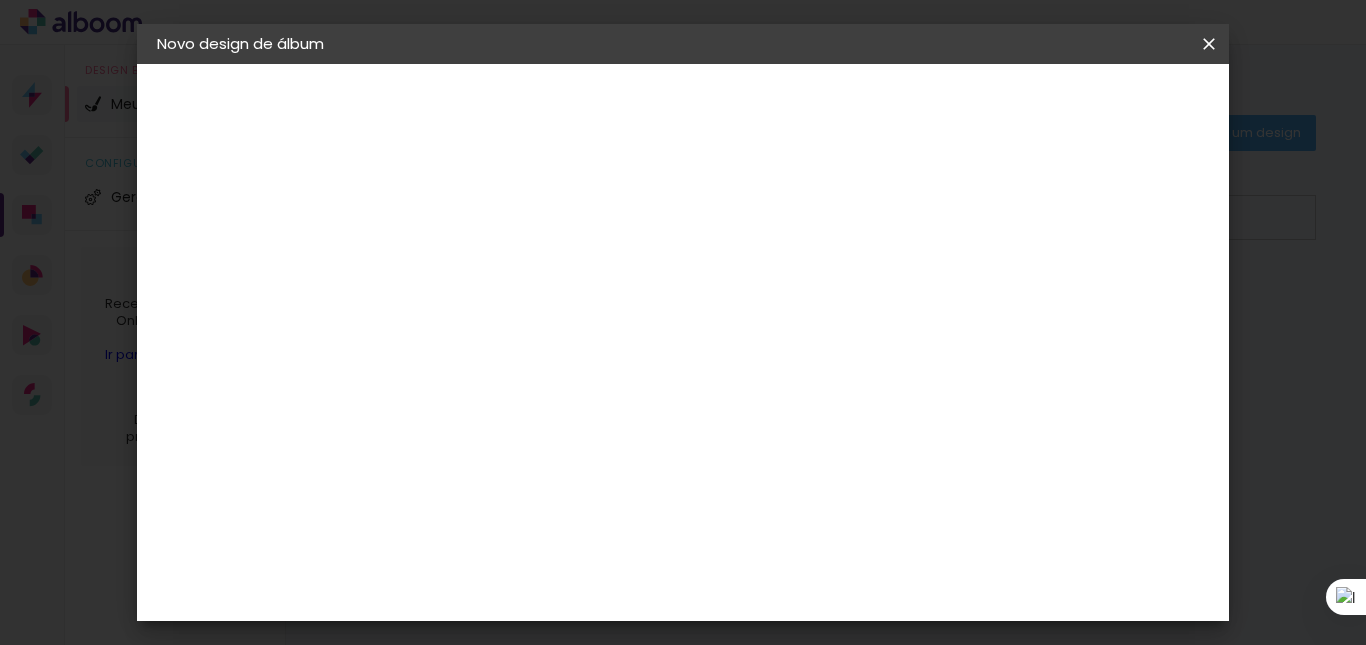 click at bounding box center [484, 268] 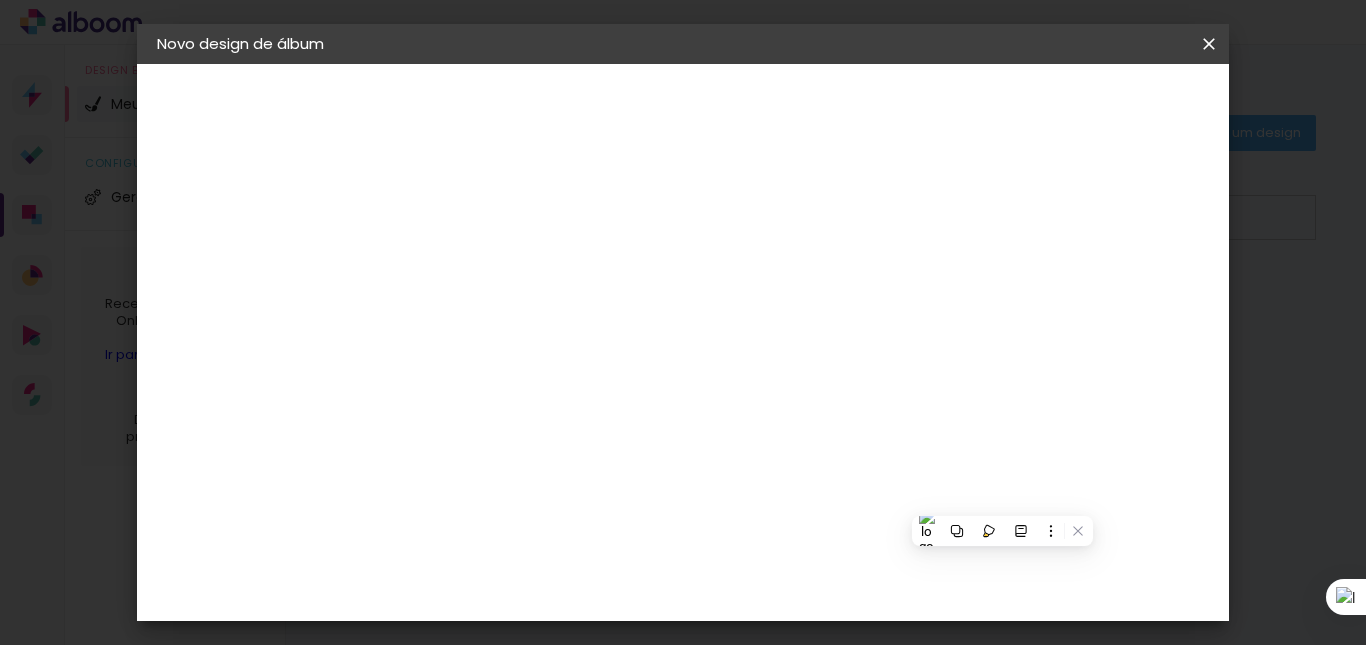 click on "Opções disponíveis Tamanho Escolha o tamanho Horizontal Modelo Fechado Lâmina 15 × 20 15 × 20 cm 15.2 × 40.6 cm 20 × 25 20 × 25 cm 20.3 × 50.6 cm 20 × 30 20 × 30 cm 20.3 × 60.6 cm 24 × 30 24 × 30 cm 24.3 × 60.6 cm 25 × 30 25 × 30 cm 25.3 × 60.6 cm 30 × 35 30 × 35 cm 30.5 × 70.6 cm 25 × 38 25 × 38 cm 25.4 × 76.6 cm 30 × 40 30 × 40 cm 30.5 × 80.6 cm 30 × 45 30 × 45 cm 30.5 × 90.6 cm Quadrado Modelo Fechado Lâmina 15 × 15 15 × 15 cm 15.2 × 30.6 cm 20 × 20 20 × 20 cm 20.3 × 40.6 cm 25 × 25 25 × 25 cm 25.3 × 50.6 cm 30 × 30 30 × 30 cm 30.5 × 60.6 cm 40 × 40 40 × 40 cm 40.4 × 80.6 cm Vertical Modelo Fechado Lâmina 20 × 15 15 × 20 cm 20.3 × 30.6 cm 20 × 25 20 × 25 cm 25.3 × 40.6 cm 20 × 30 20 × 30 cm 30.5 × 40.6 cm 22,5 × 30 22 × 30 cm 30.5 × 45.6 cm 24 × 30 24 × 30 cm 30.5 × 48.6 cm 30 × 25 25 × 30 cm 30.5 × 50.6 cm 25 × 40 25 × 40 cm 40.3 × 50.6 cm 30 × 35 30 × 35 cm 35.5 × 60.6 cm 40 × 30 30 × 40 cm 40.4 × 60.6 cm 30 × 45 30 × 45 cm" at bounding box center [618, 149] 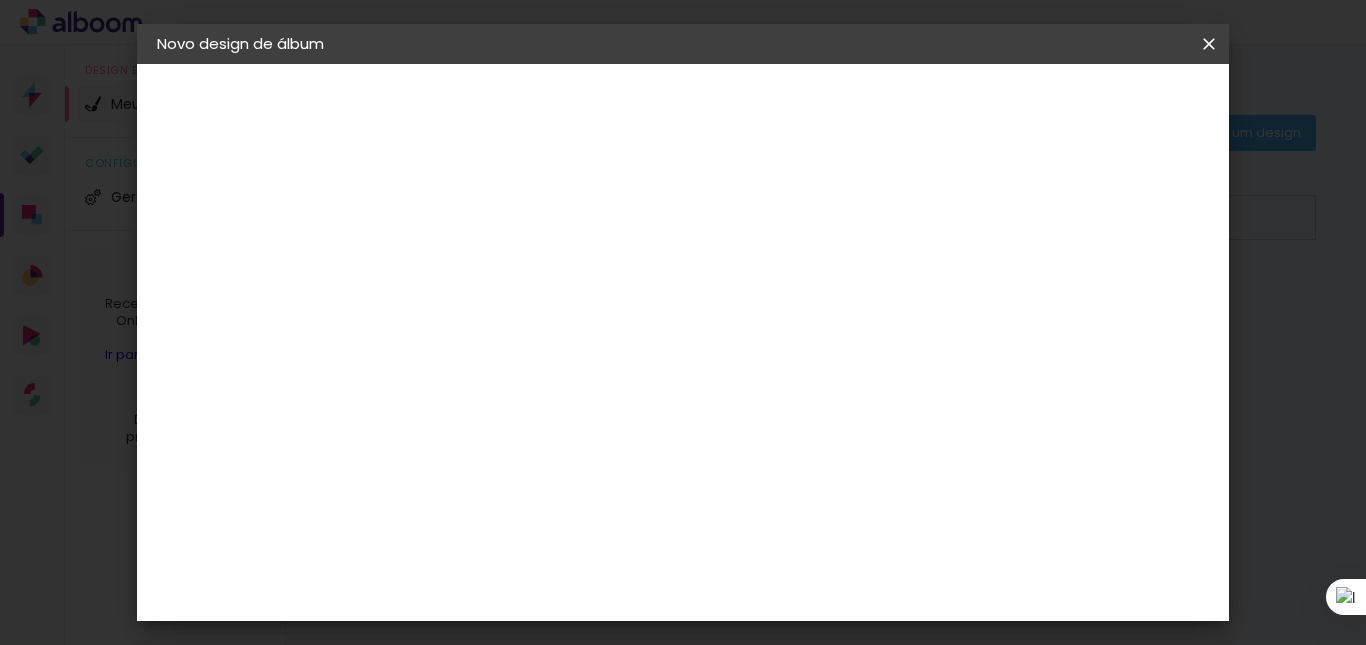 scroll, scrollTop: 38, scrollLeft: 0, axis: vertical 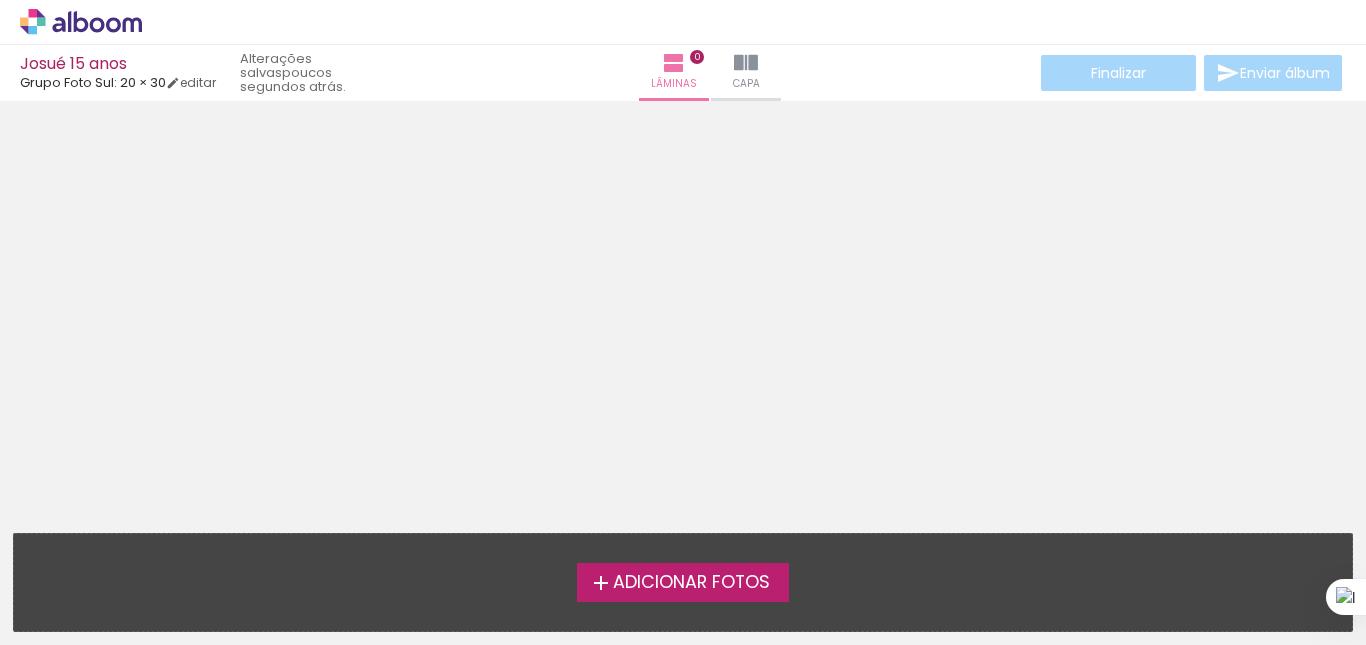 click on "Adicionar Fotos" at bounding box center (683, 582) 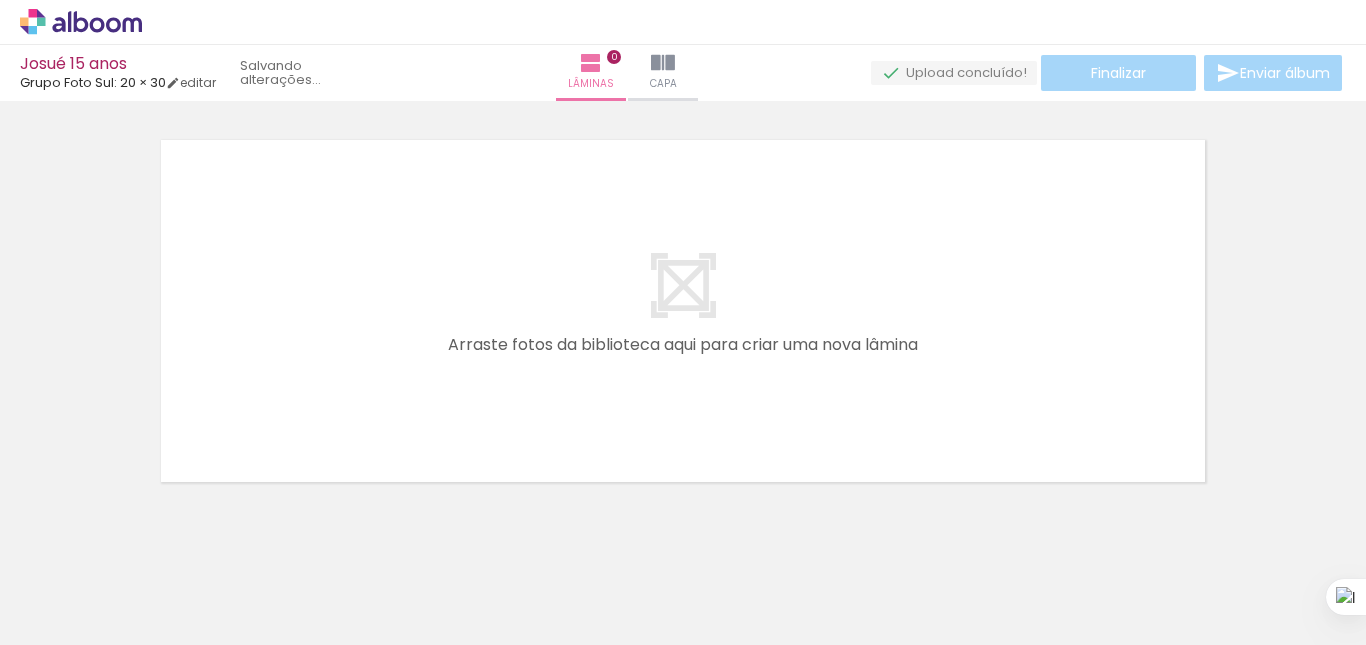 scroll, scrollTop: 26, scrollLeft: 0, axis: vertical 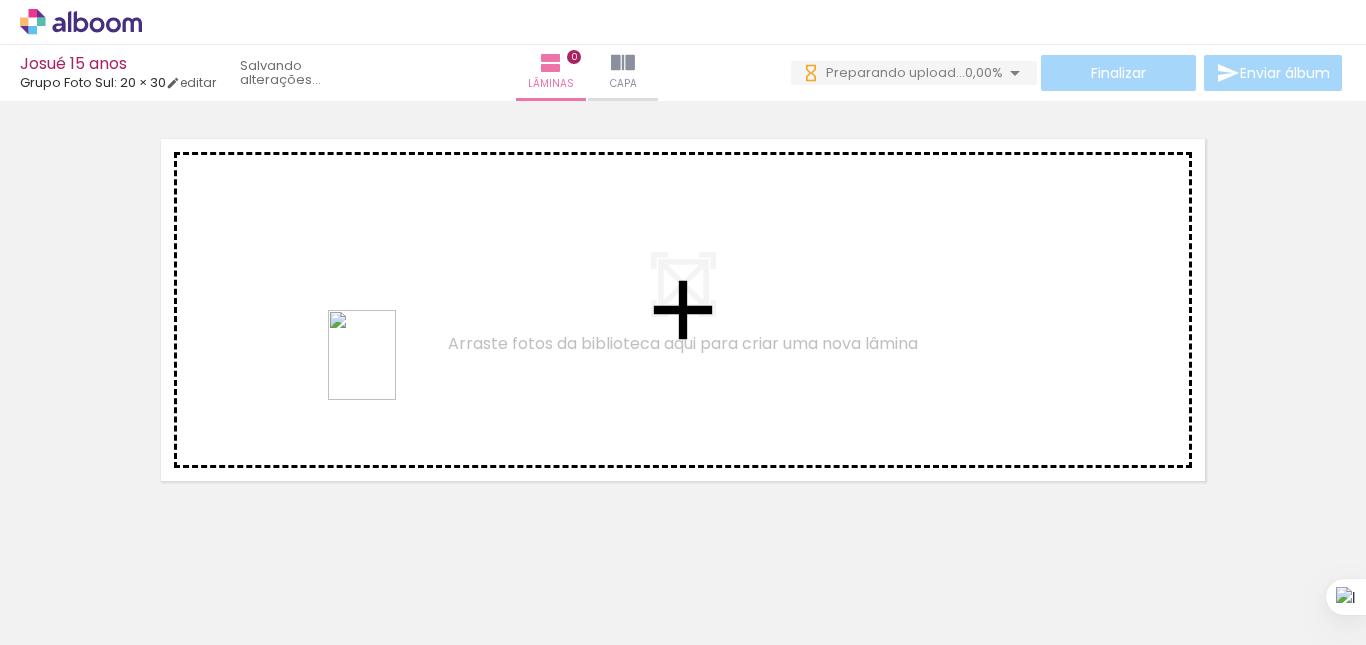 drag, startPoint x: 202, startPoint y: 576, endPoint x: 406, endPoint y: 359, distance: 297.83383 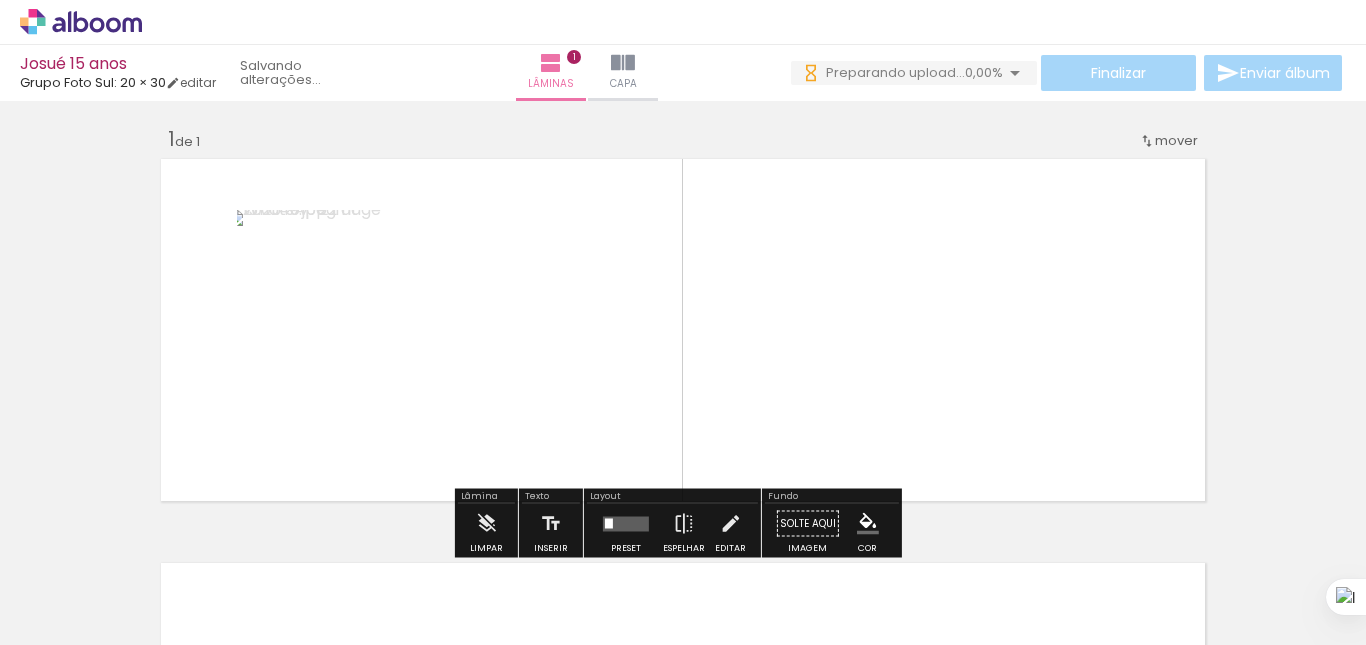 scroll, scrollTop: 0, scrollLeft: 0, axis: both 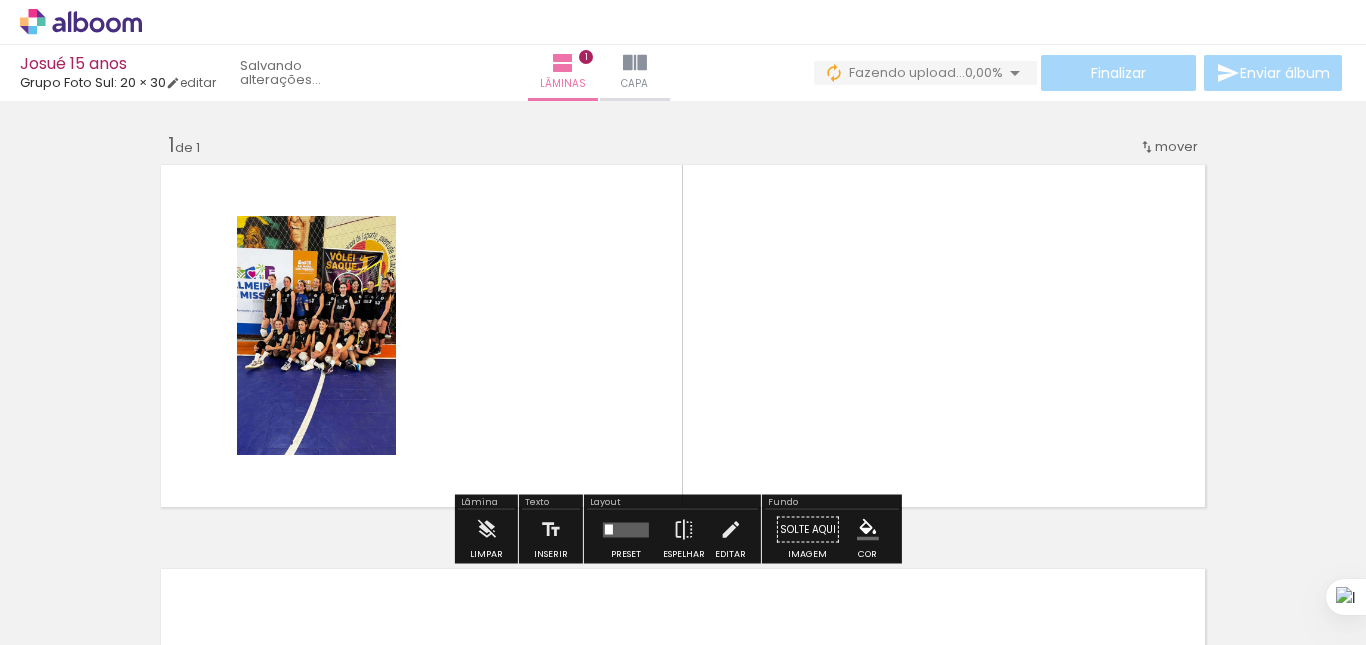 click 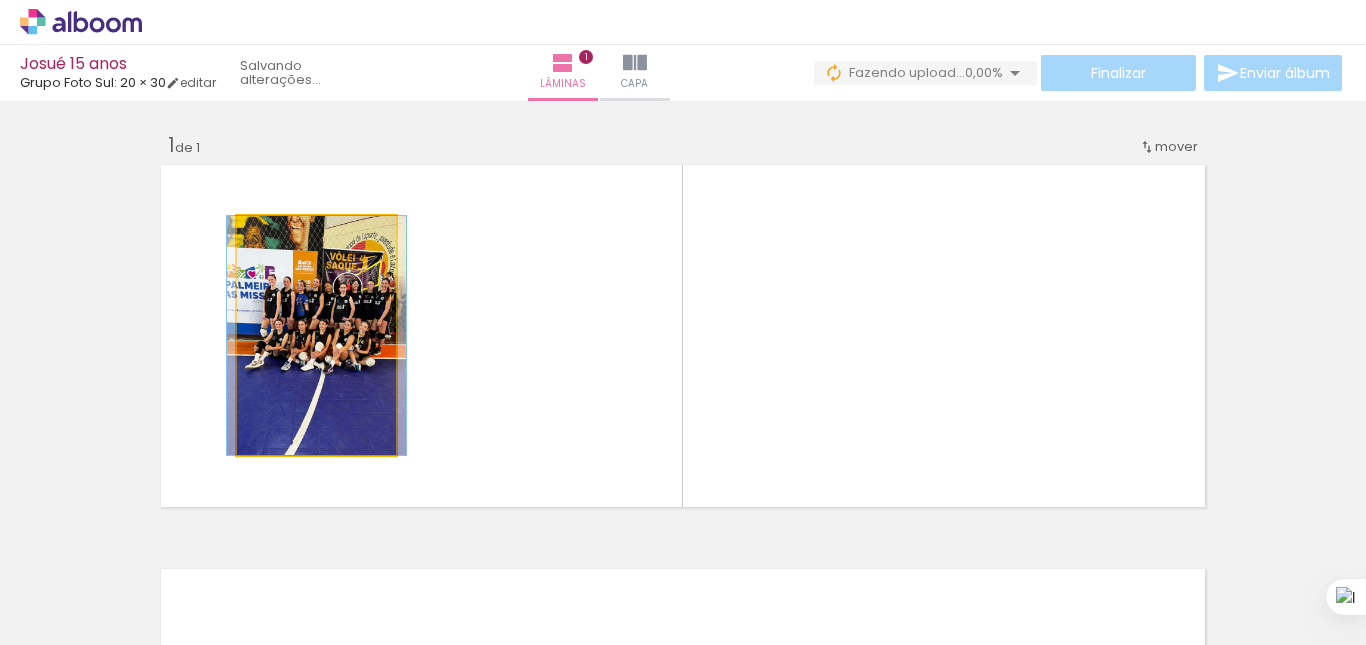 click 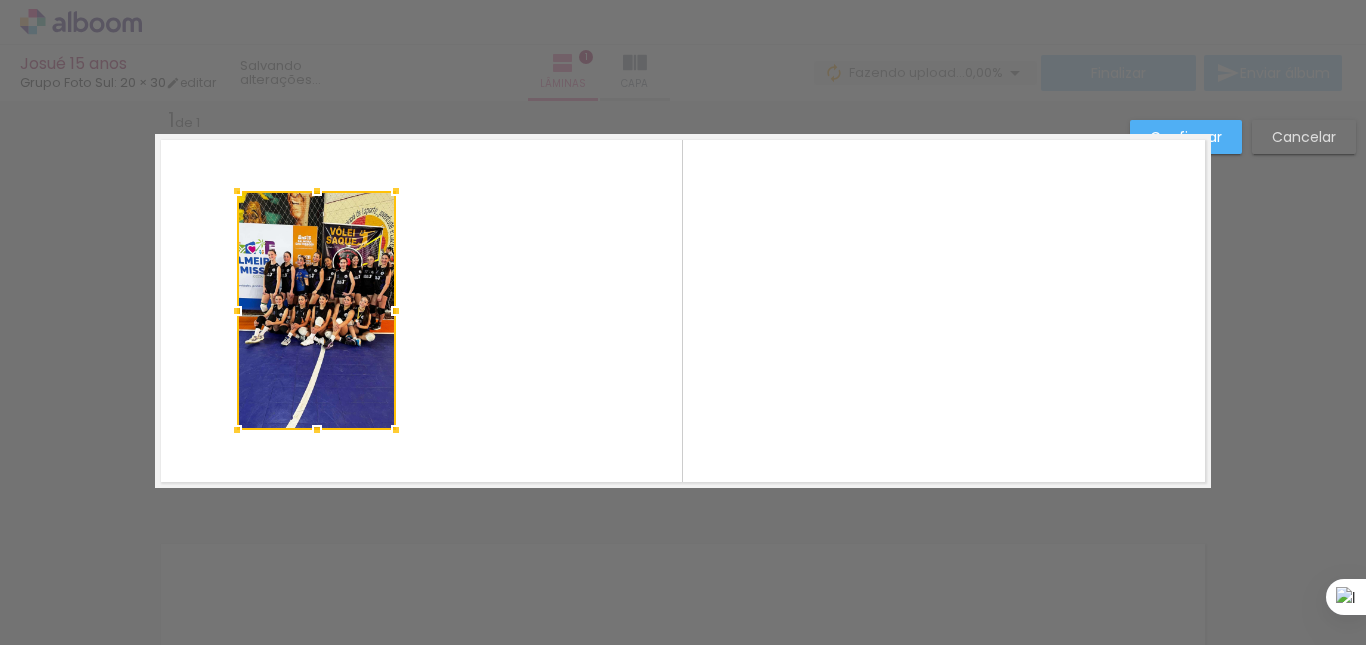 click at bounding box center (316, 310) 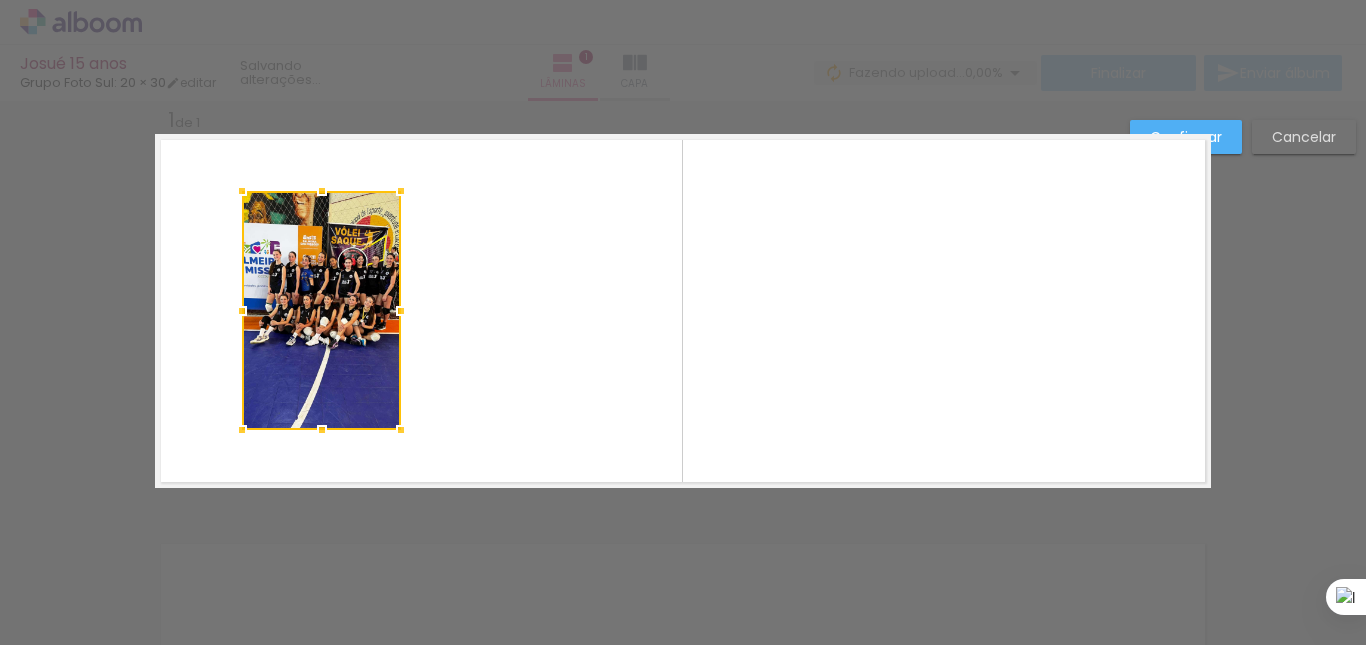 scroll, scrollTop: 26, scrollLeft: 0, axis: vertical 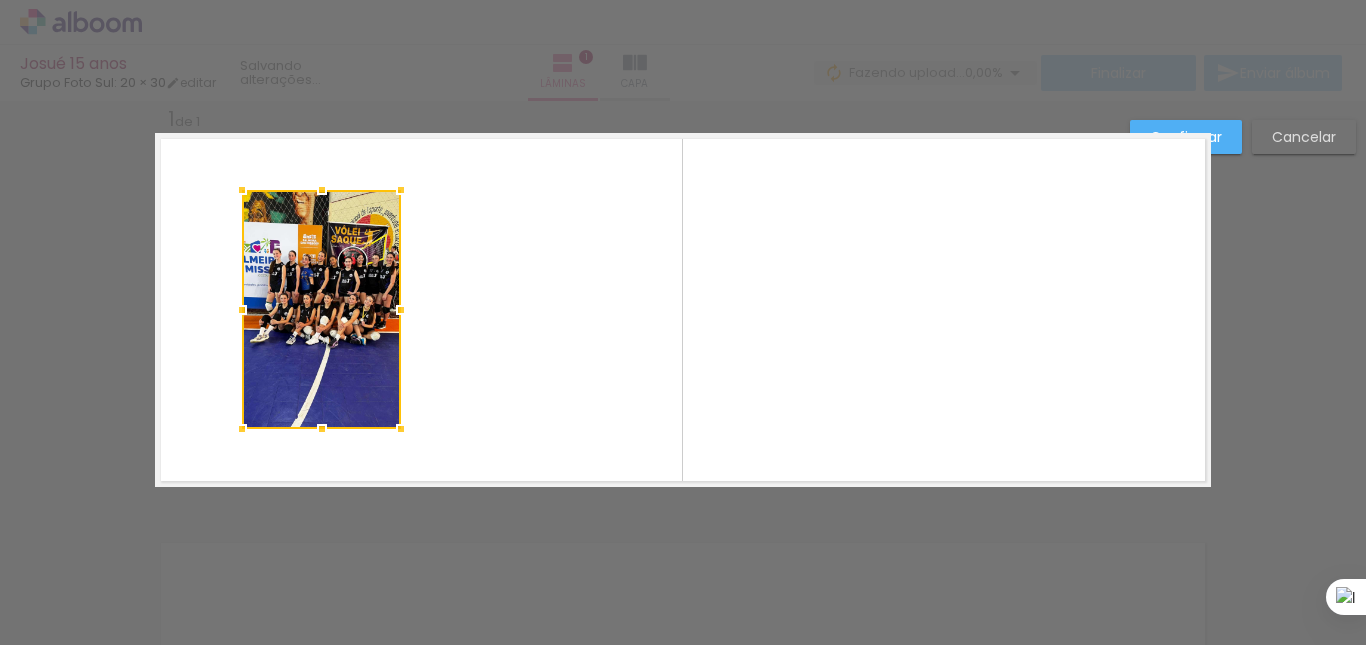 click at bounding box center (321, 309) 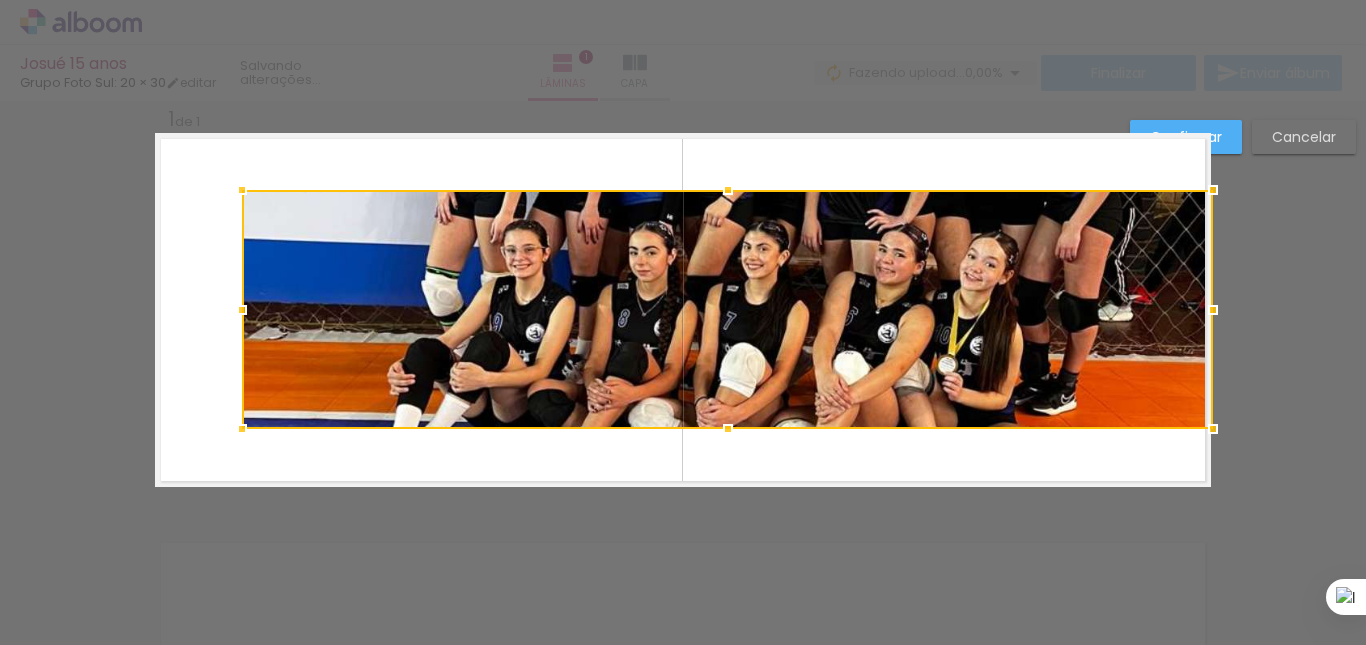 drag, startPoint x: 392, startPoint y: 314, endPoint x: 1211, endPoint y: 343, distance: 819.51324 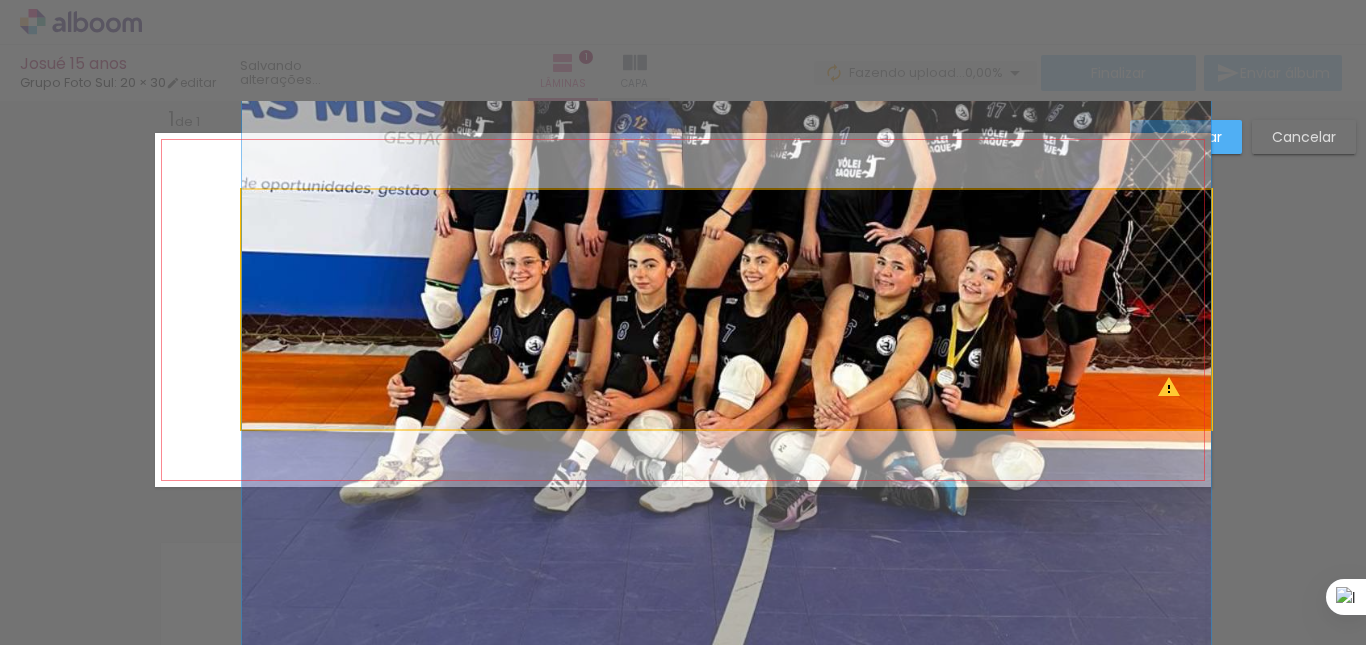 drag, startPoint x: 1188, startPoint y: 340, endPoint x: 883, endPoint y: 353, distance: 305.27692 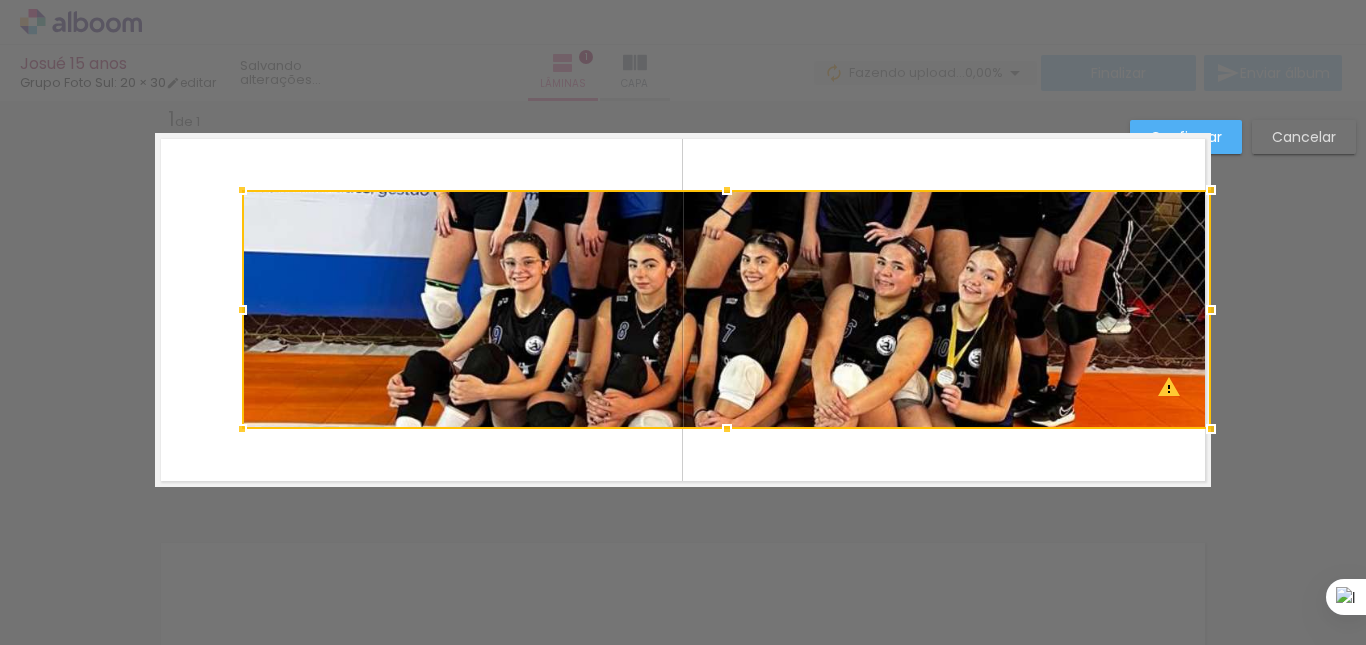 click at bounding box center (726, 309) 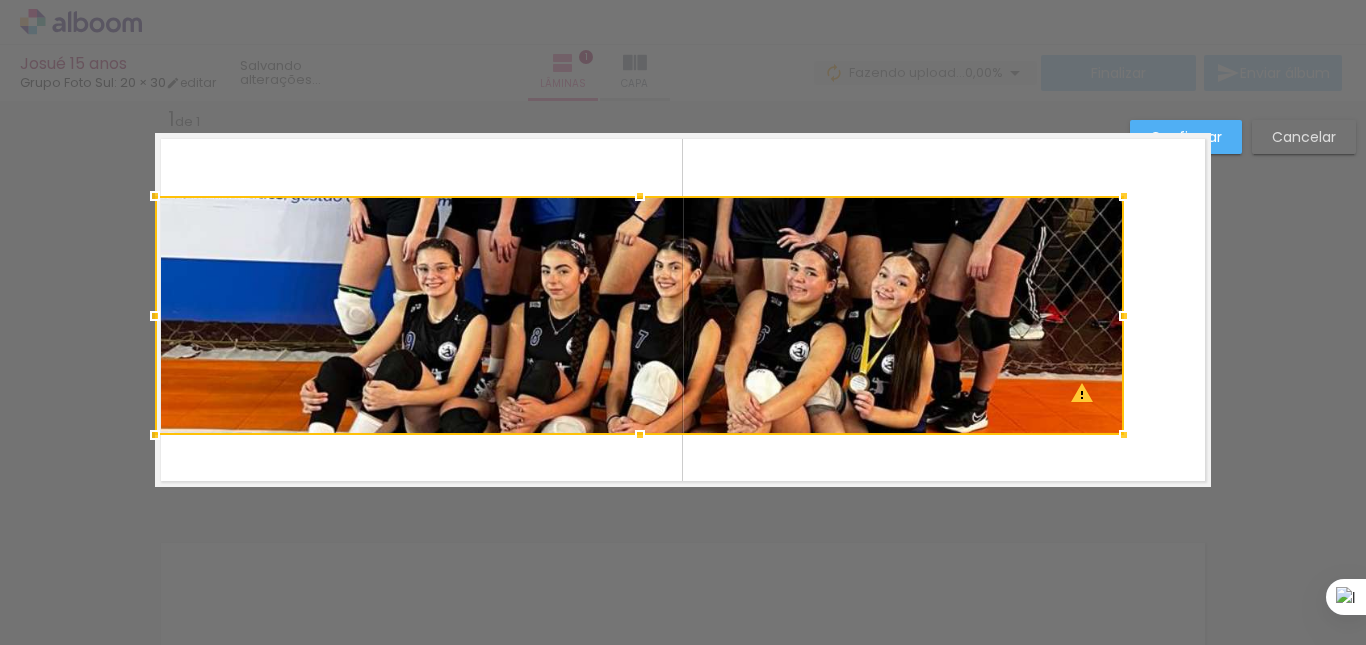 drag, startPoint x: 491, startPoint y: 323, endPoint x: 397, endPoint y: 318, distance: 94.13288 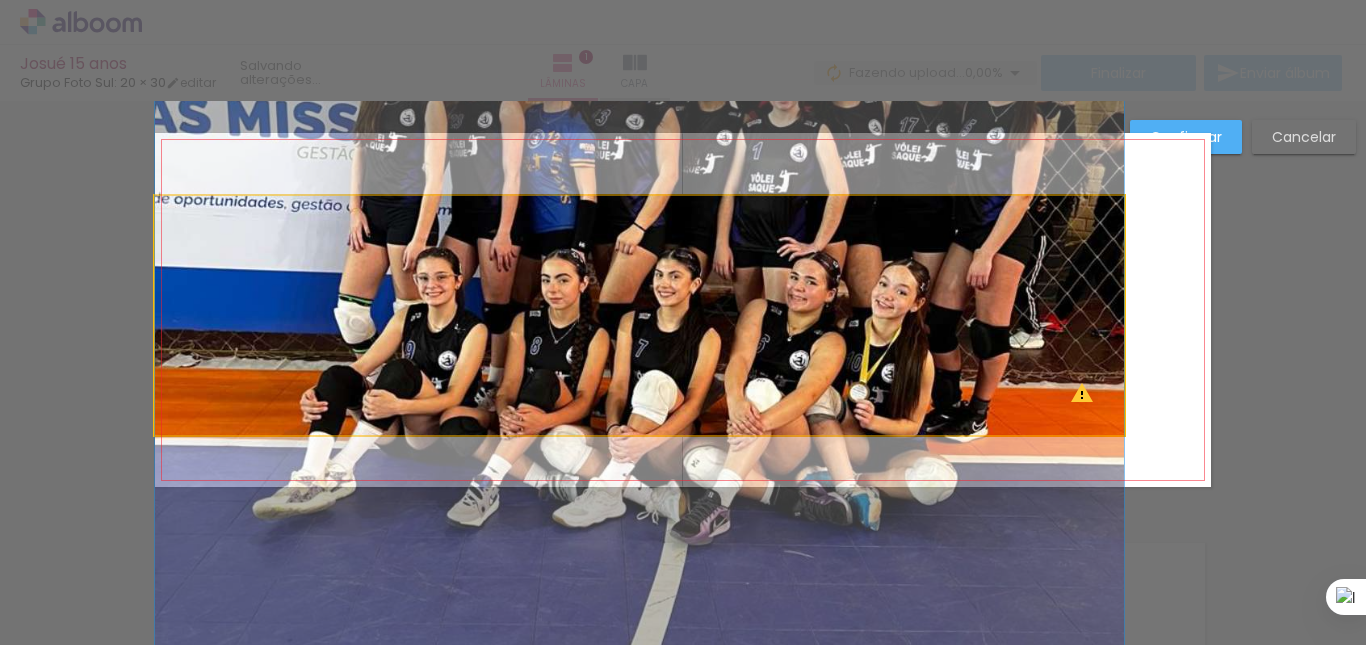 drag, startPoint x: 413, startPoint y: 318, endPoint x: 554, endPoint y: 326, distance: 141.22676 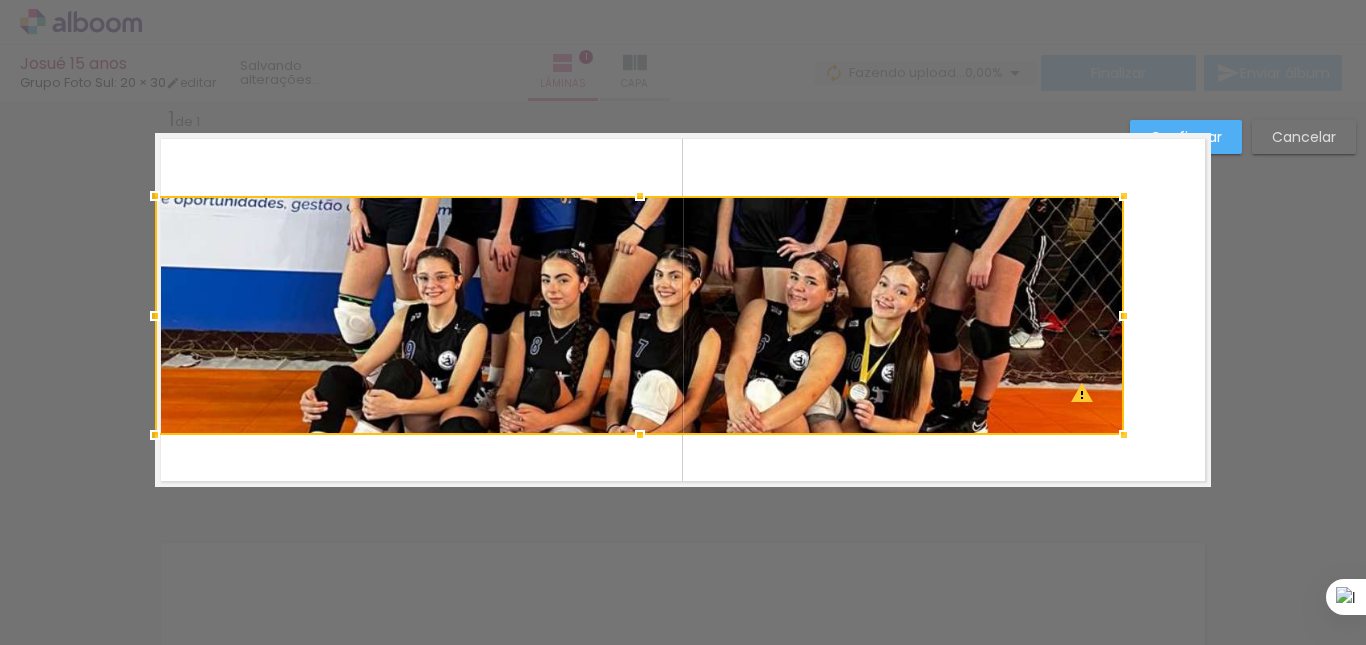 click on "Confirmar Cancelar" at bounding box center (683, 503) 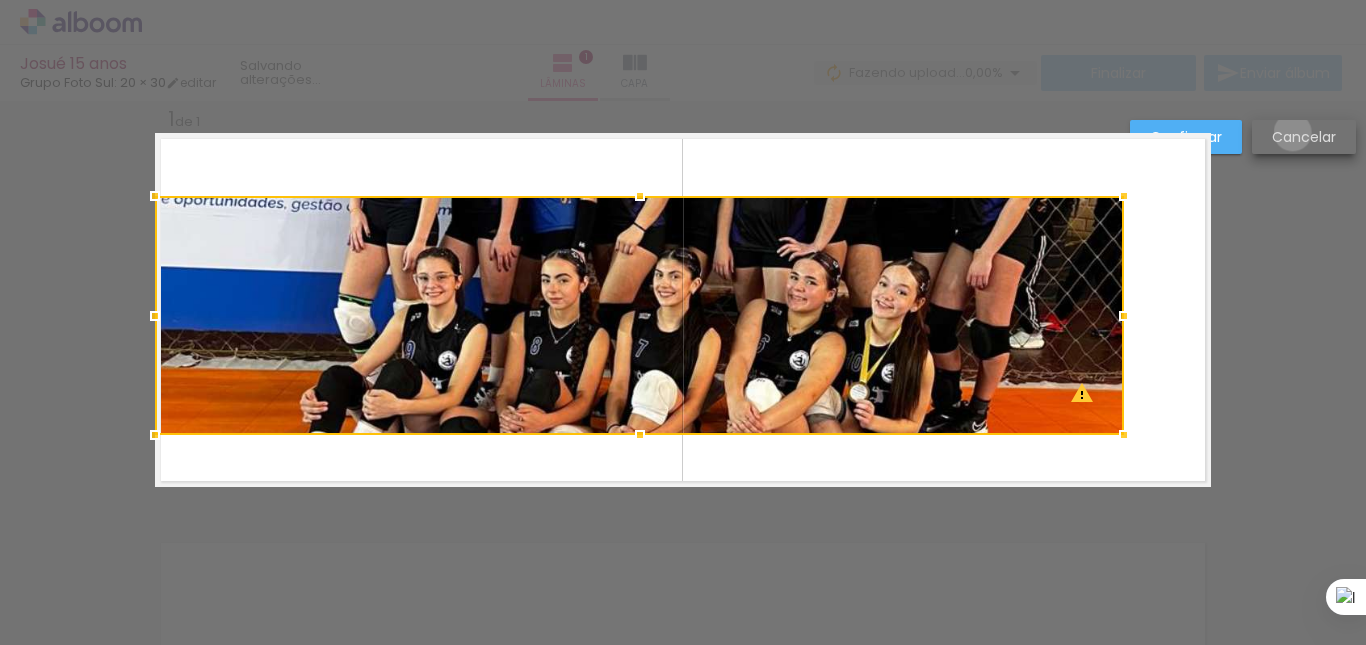 click on "Cancelar" at bounding box center (0, 0) 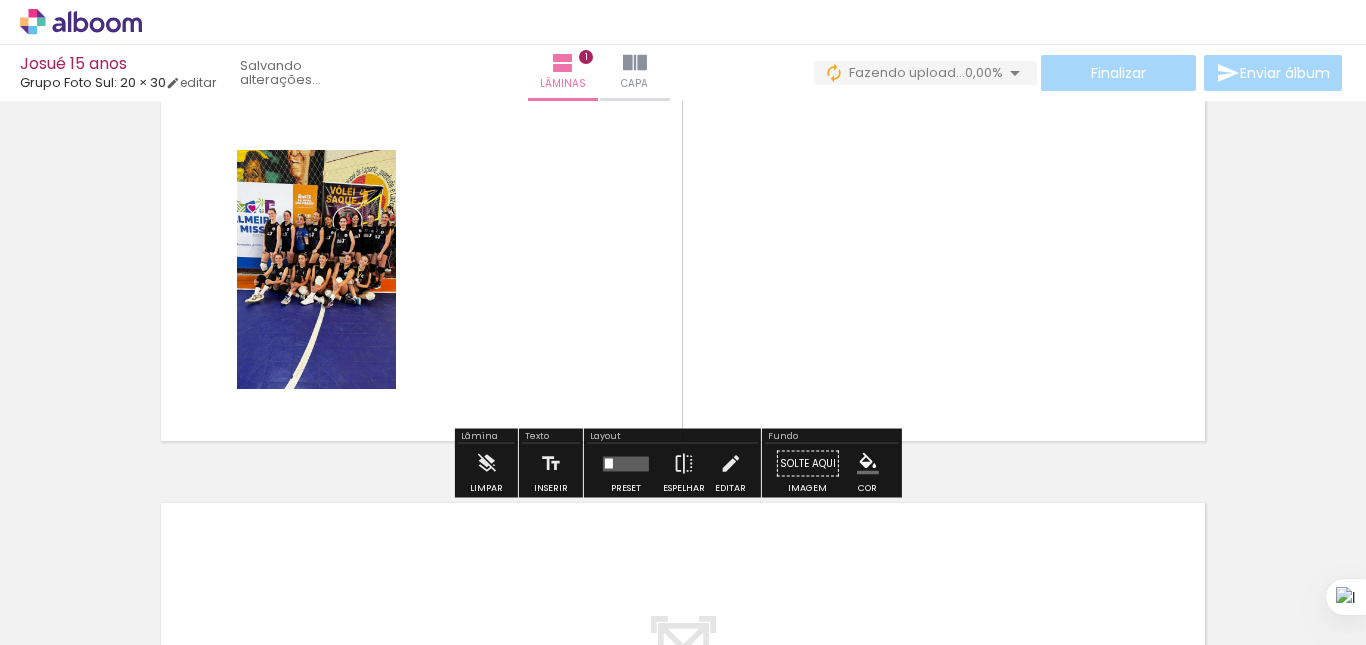 scroll, scrollTop: 0, scrollLeft: 0, axis: both 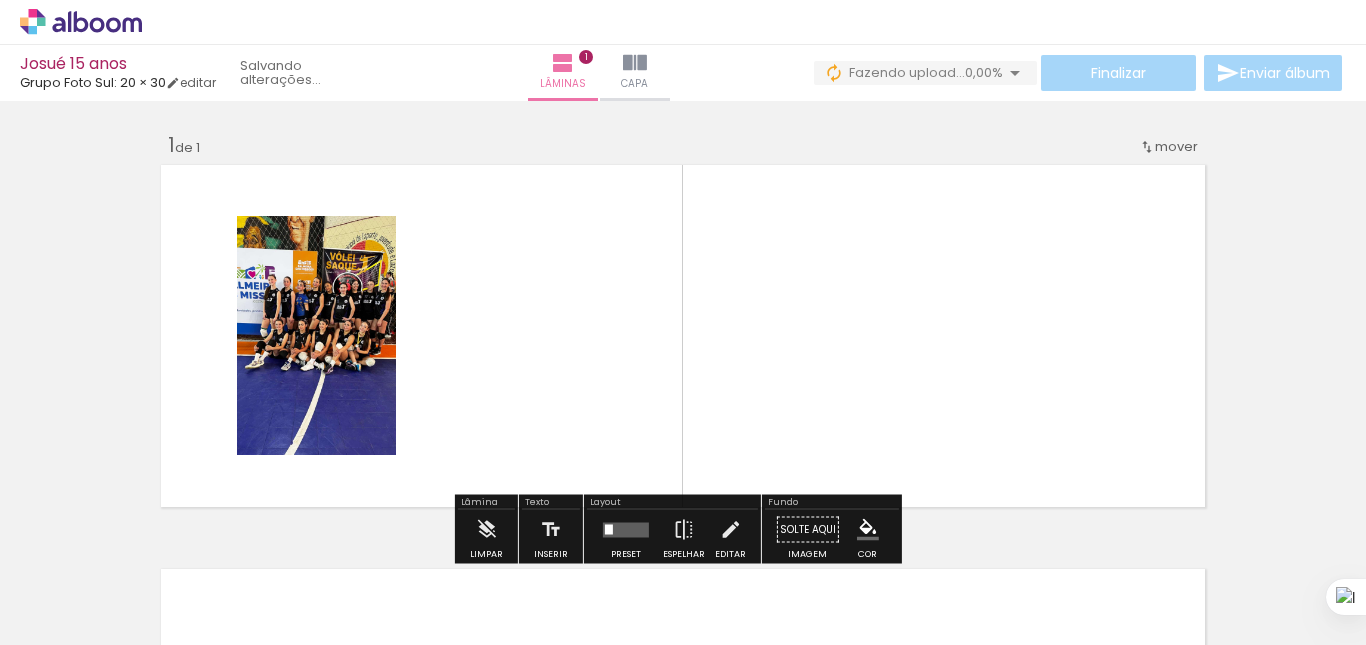 click 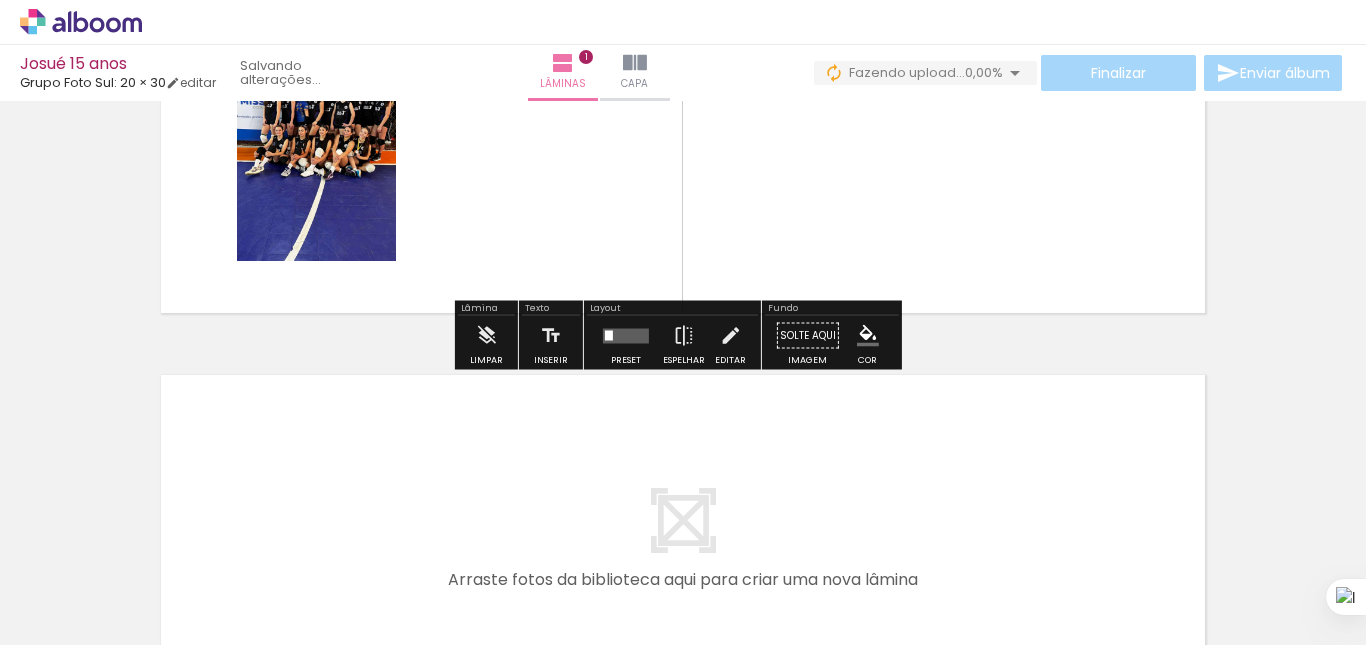 scroll, scrollTop: 200, scrollLeft: 0, axis: vertical 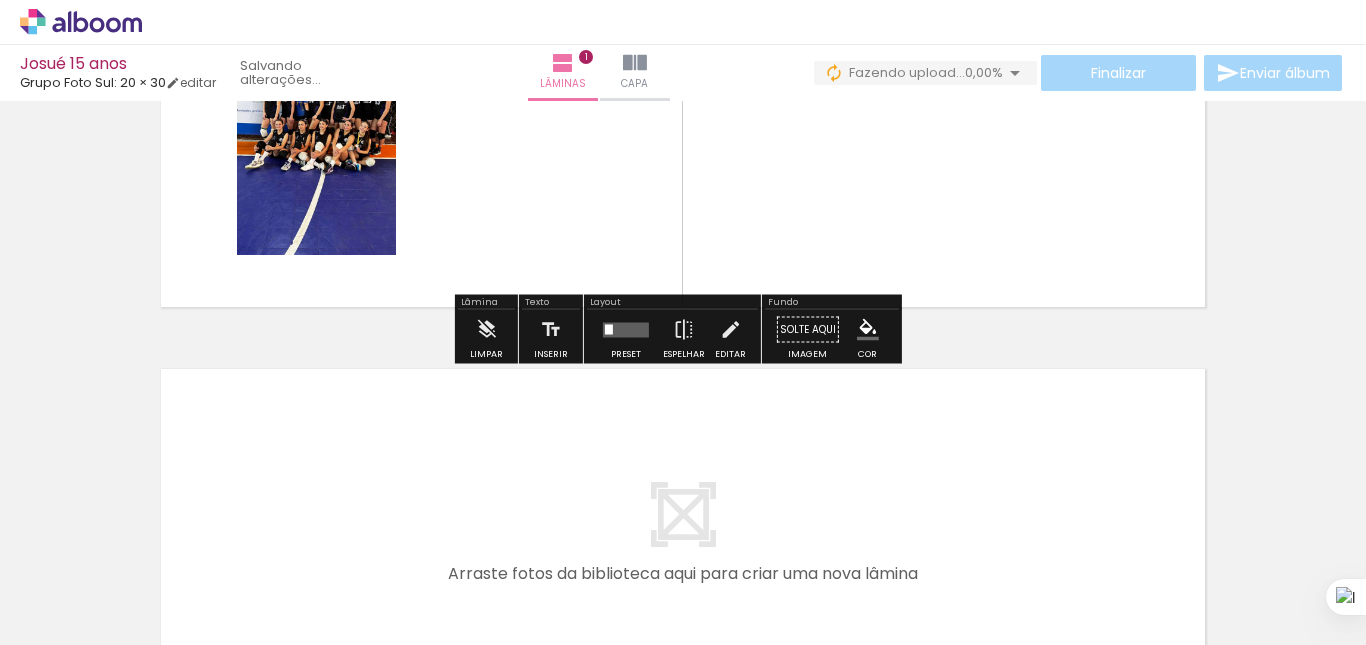 click on "Solte aqui Imagem" at bounding box center [808, 335] 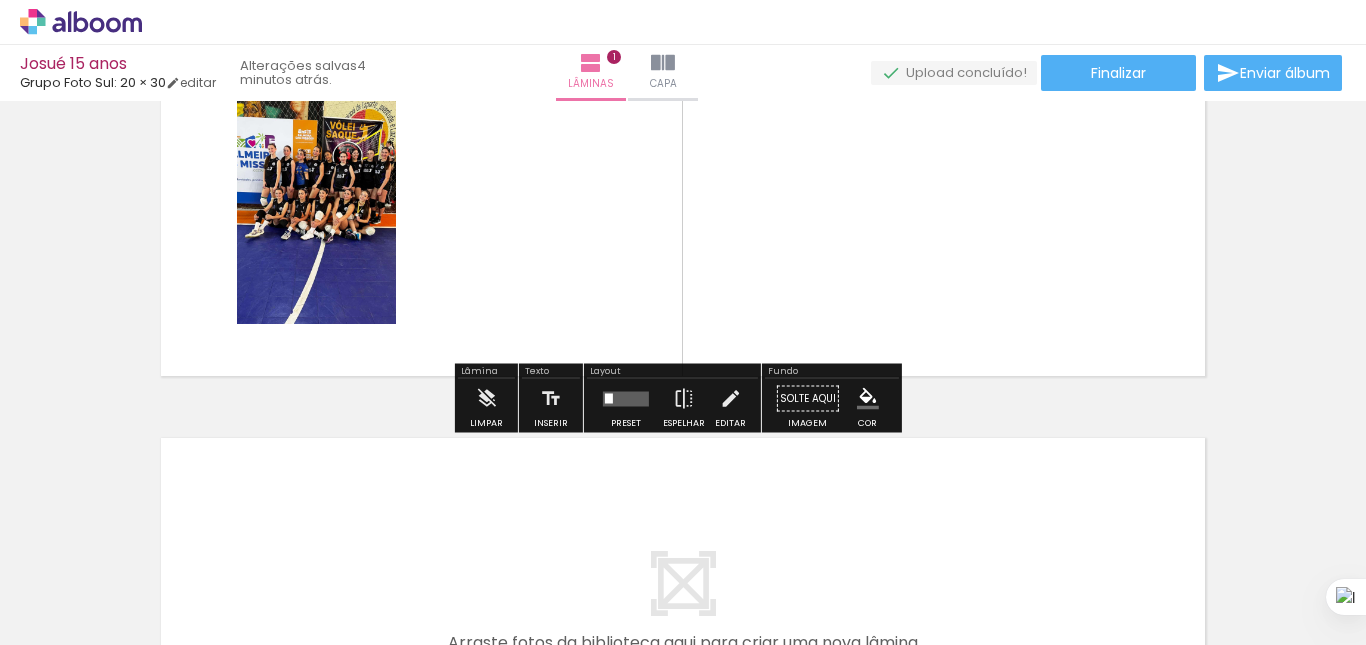 scroll, scrollTop: 100, scrollLeft: 0, axis: vertical 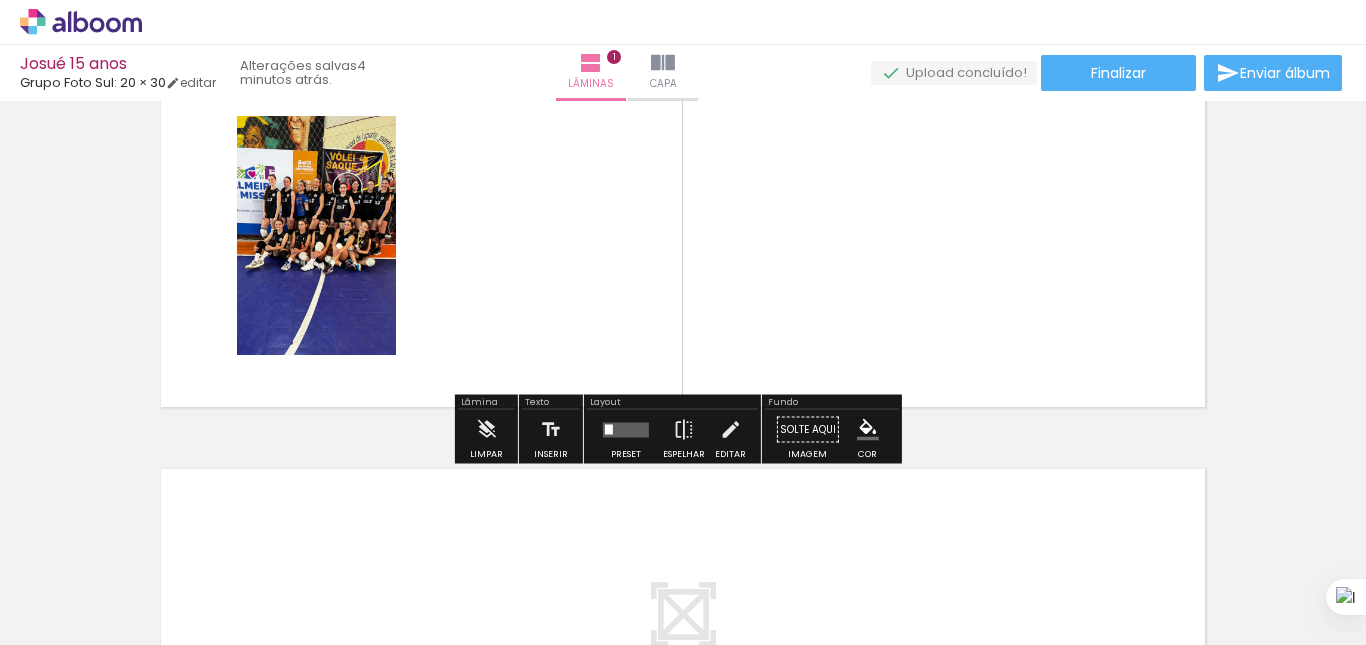 click at bounding box center (156, 537) 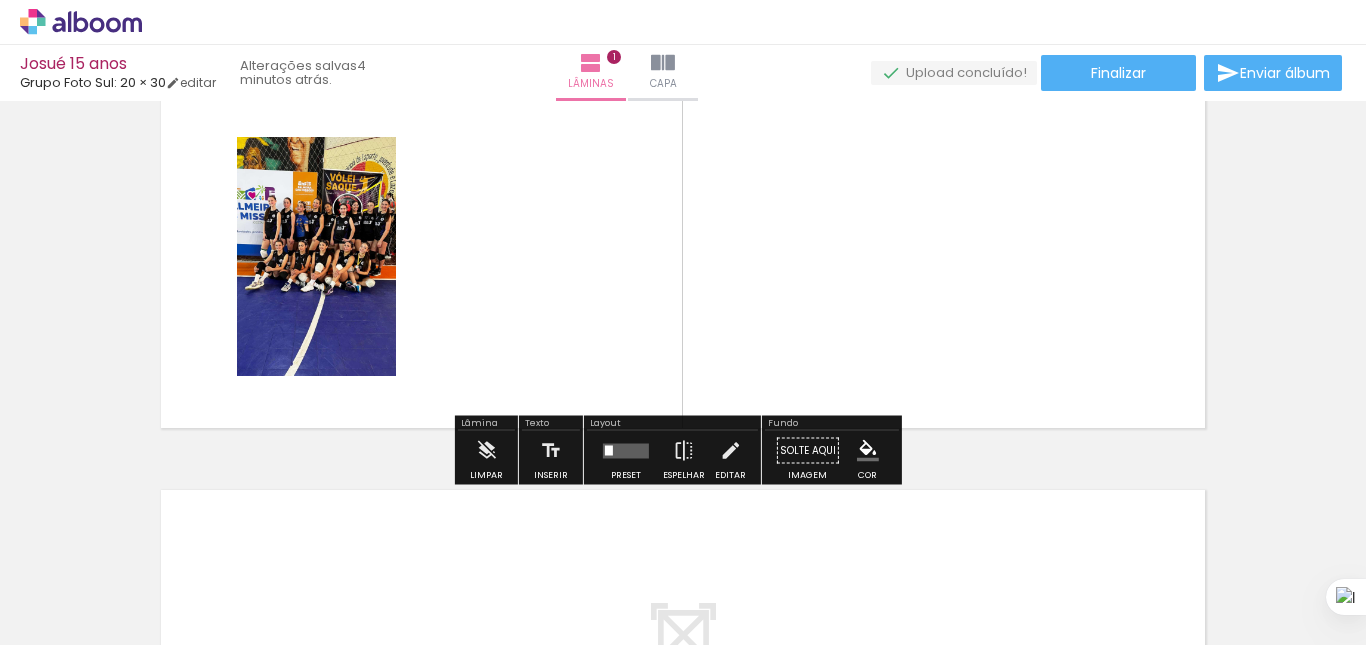 scroll, scrollTop: 26, scrollLeft: 0, axis: vertical 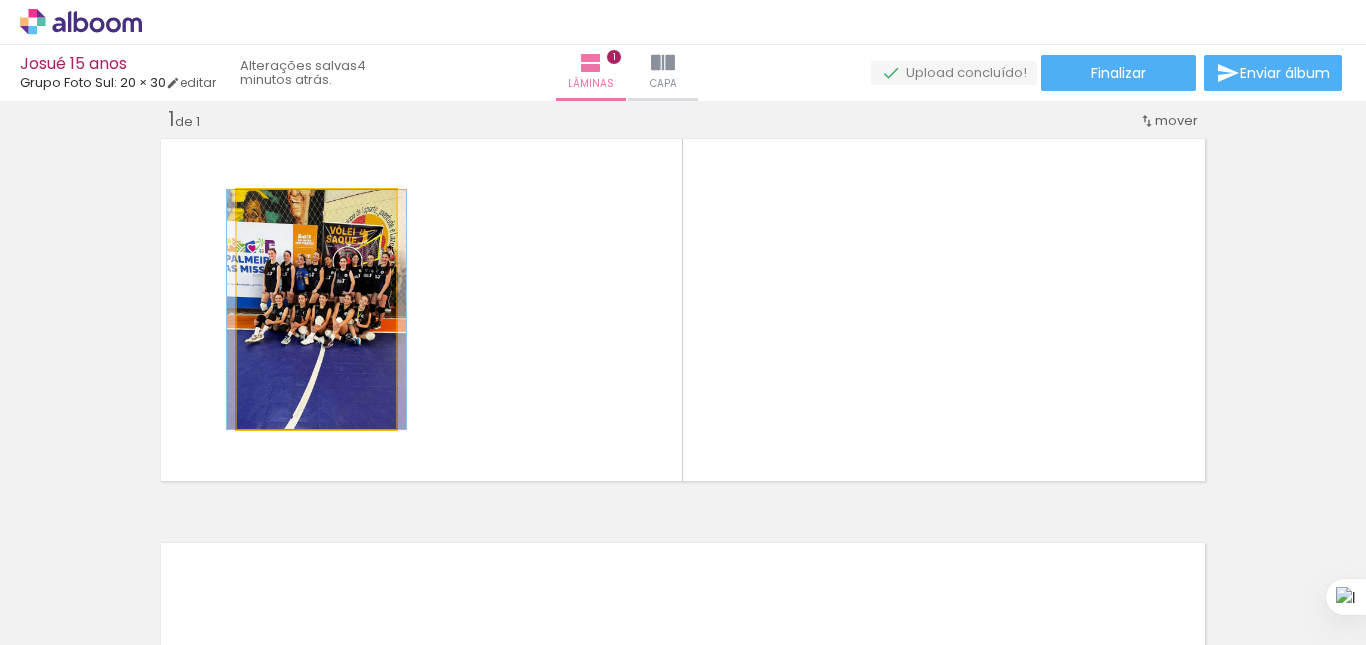click 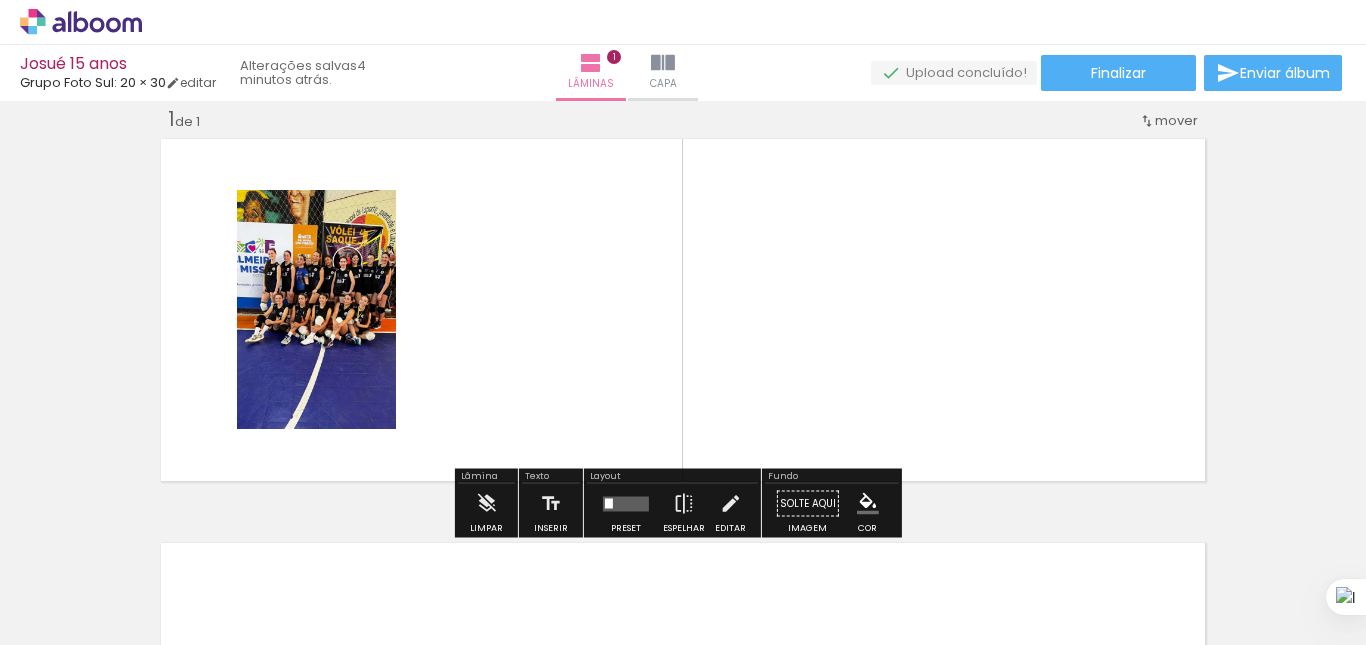 click on "Largura Cor" at bounding box center [301, 242] 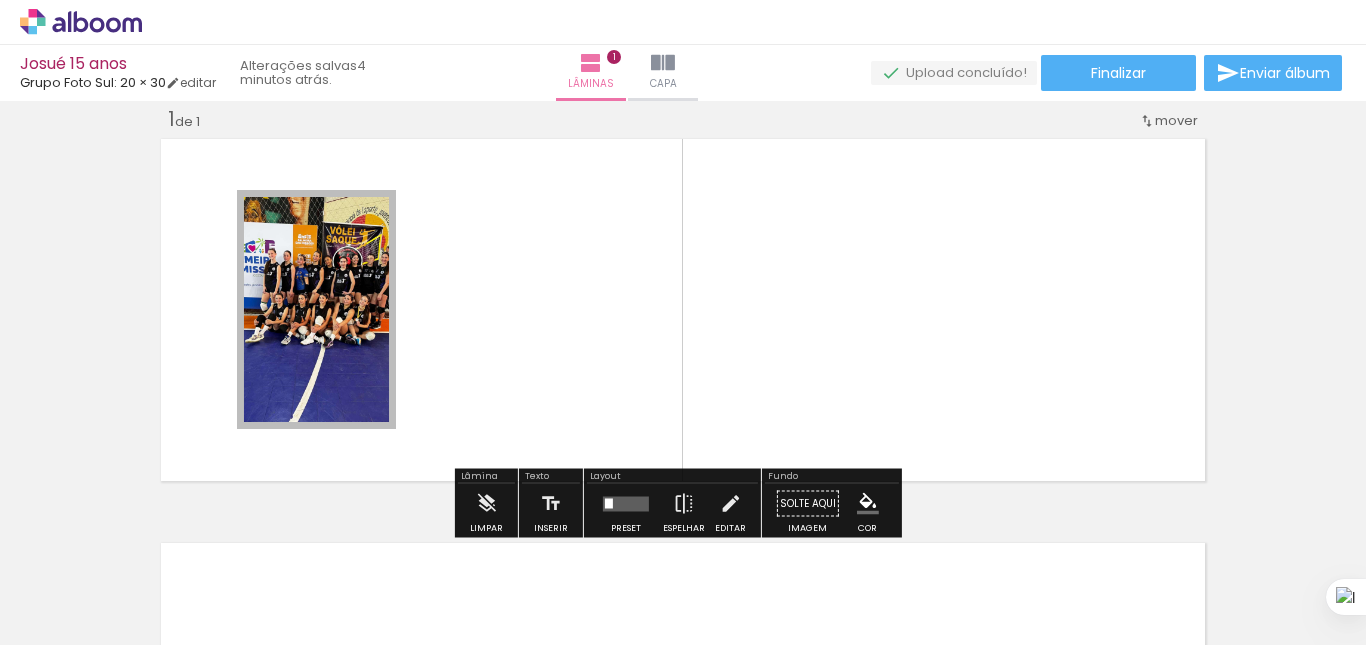 click at bounding box center (301, 275) 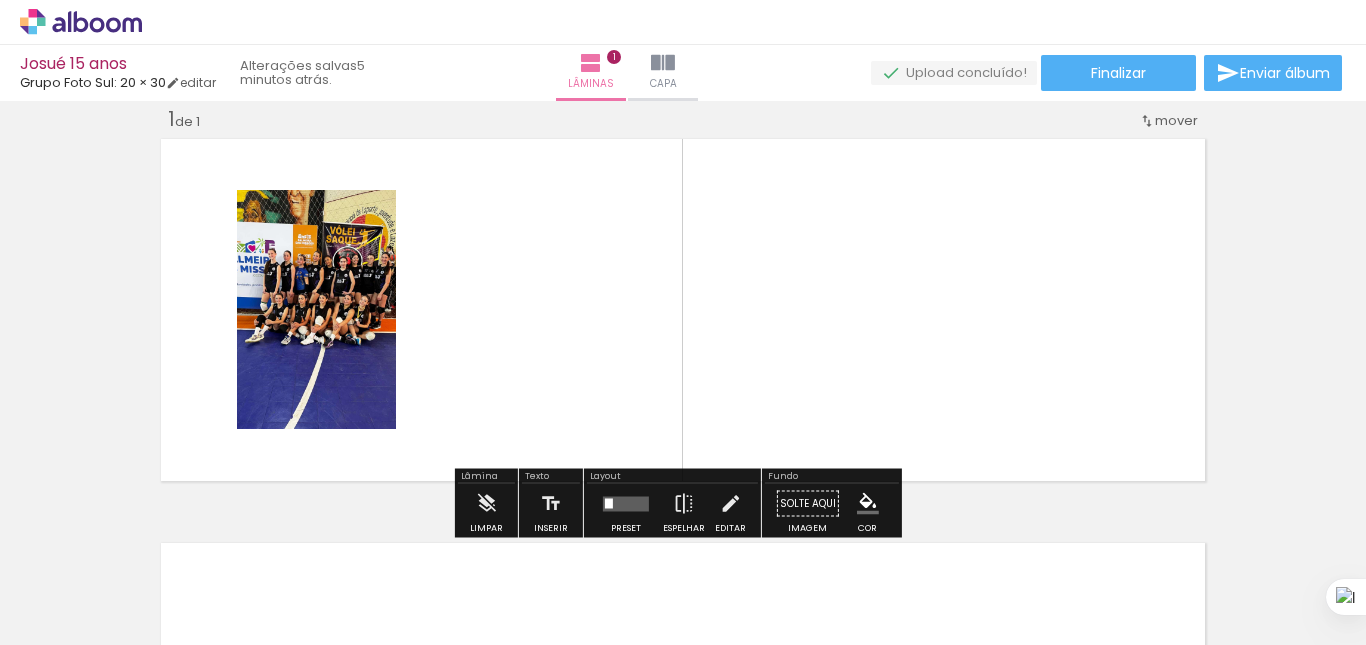 click on "Adicionar
Fotos" at bounding box center (71, 618) 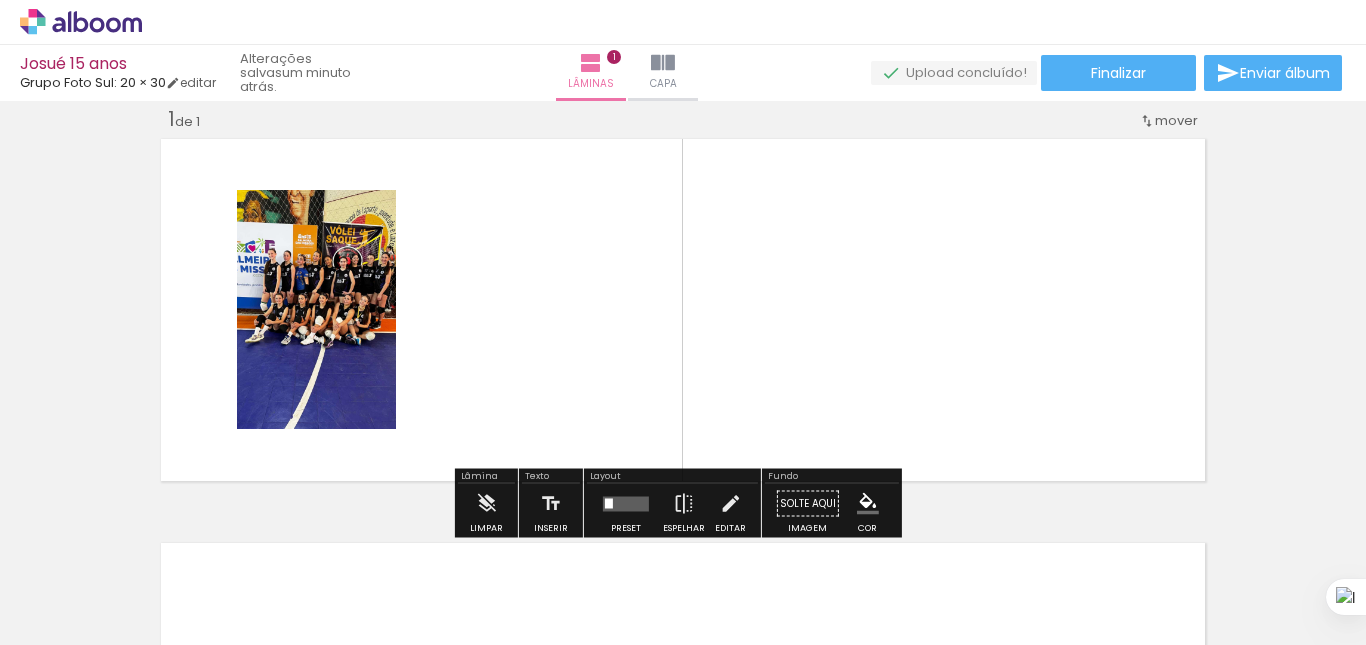click at bounding box center (156, 537) 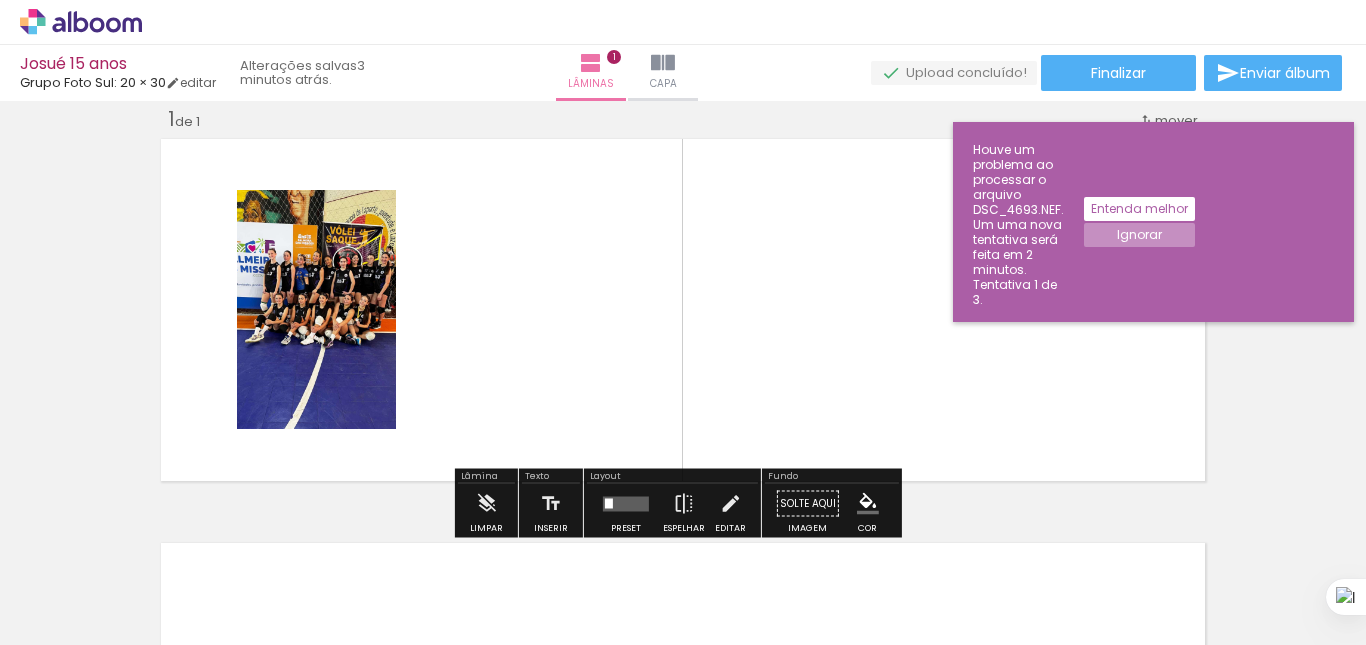 click at bounding box center (156, 537) 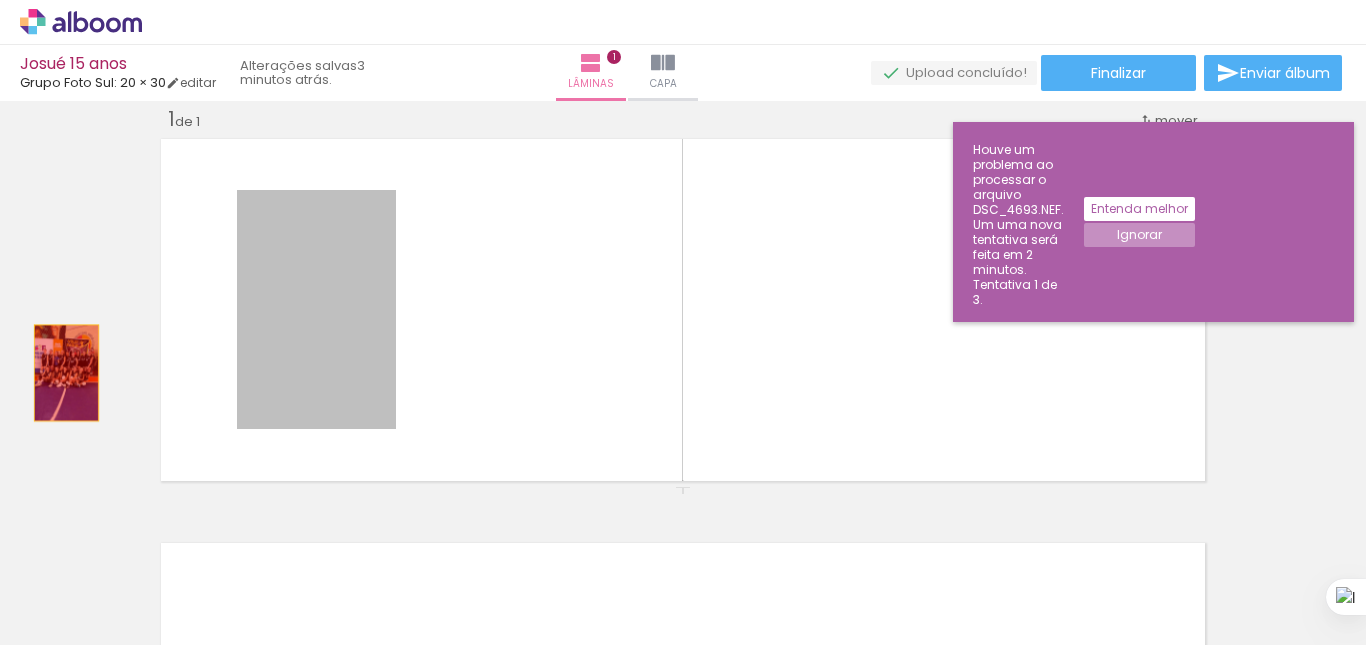 drag, startPoint x: 364, startPoint y: 302, endPoint x: 0, endPoint y: 390, distance: 374.48633 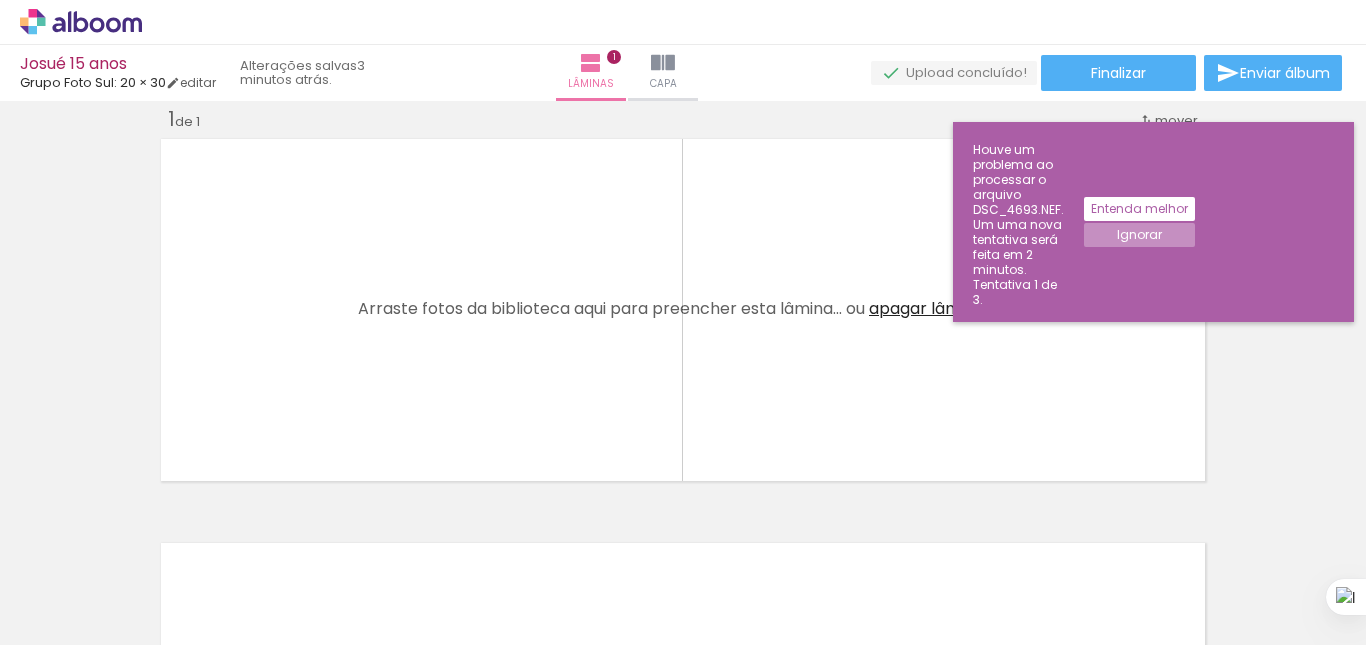 click at bounding box center [156, 537] 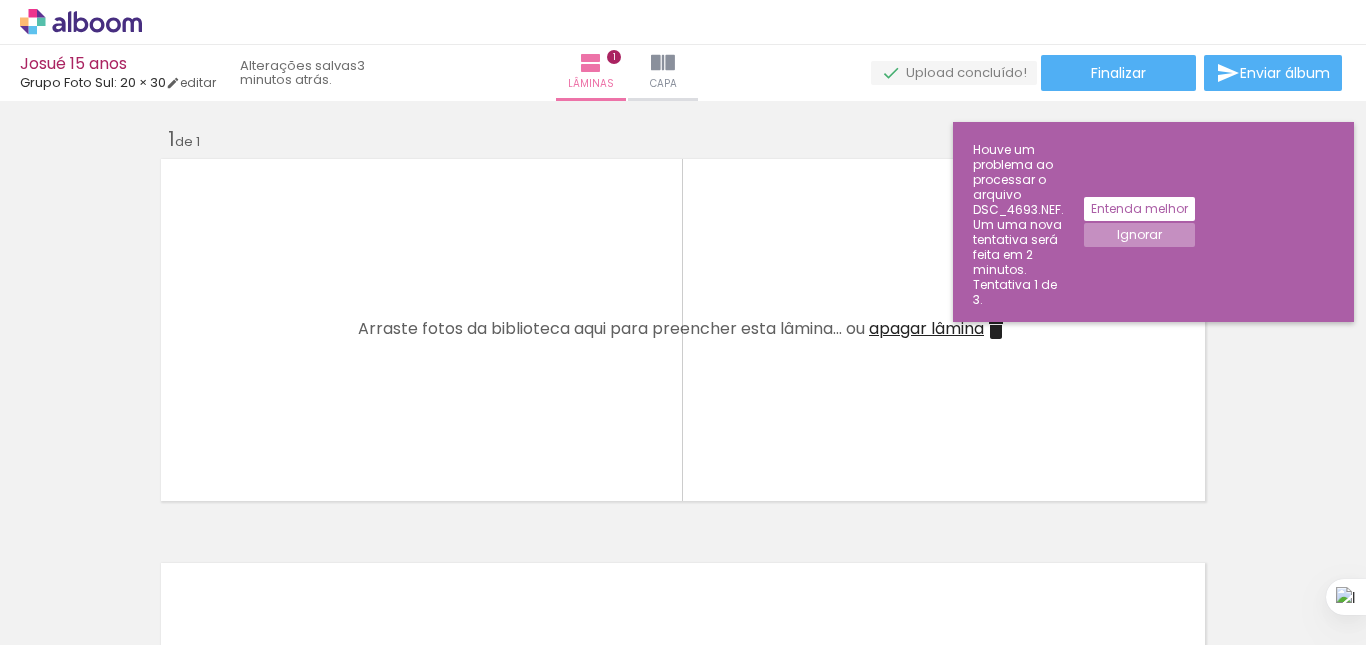 scroll, scrollTop: 0, scrollLeft: 0, axis: both 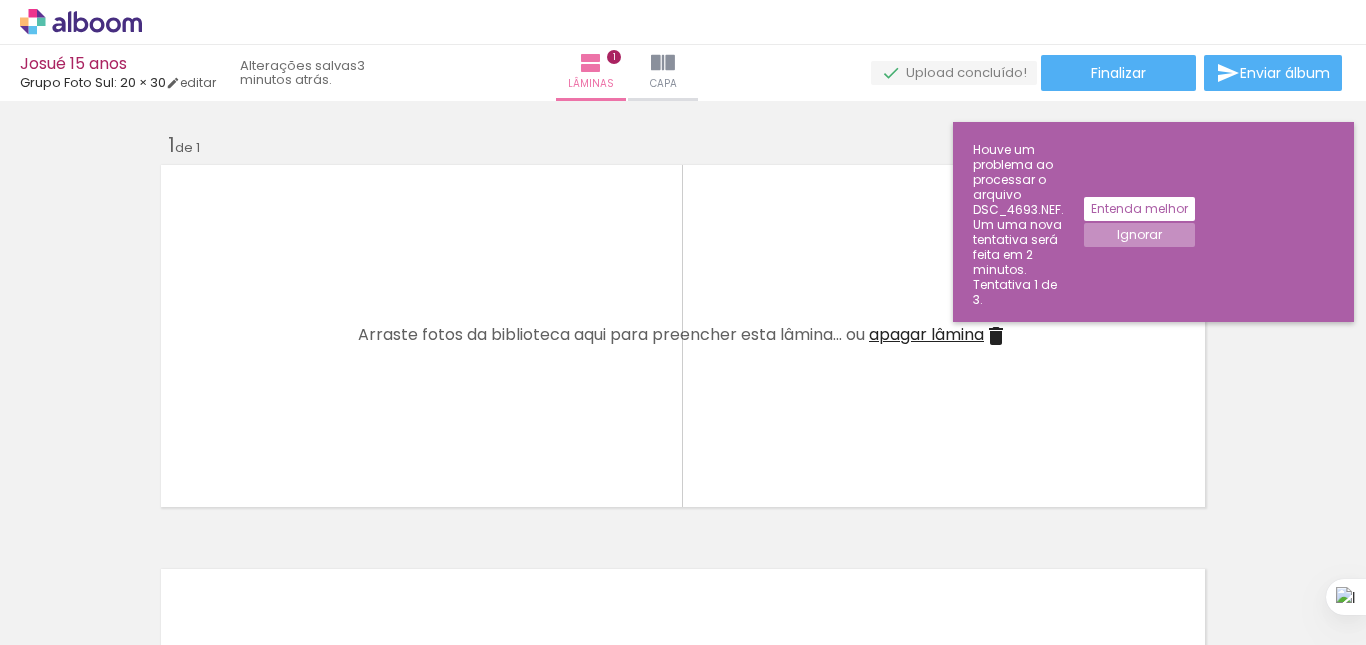 click on "Entenda melhor" 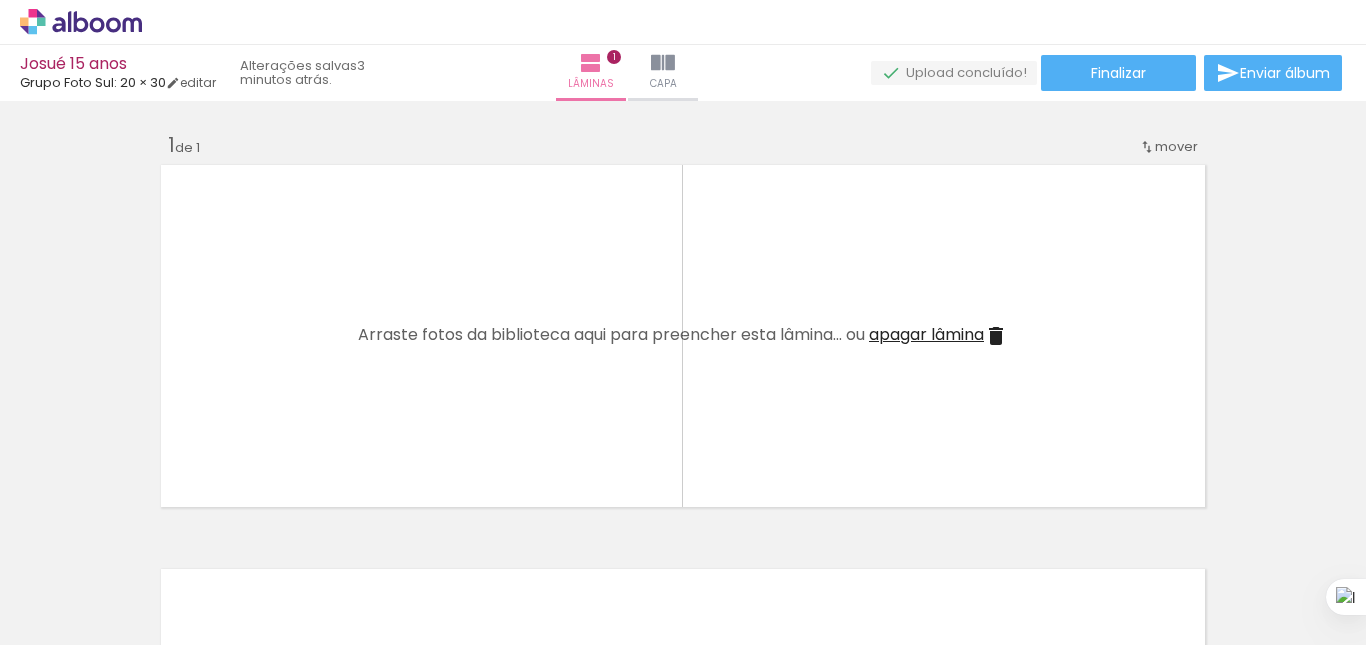 drag, startPoint x: 199, startPoint y: 555, endPoint x: 101, endPoint y: 561, distance: 98.1835 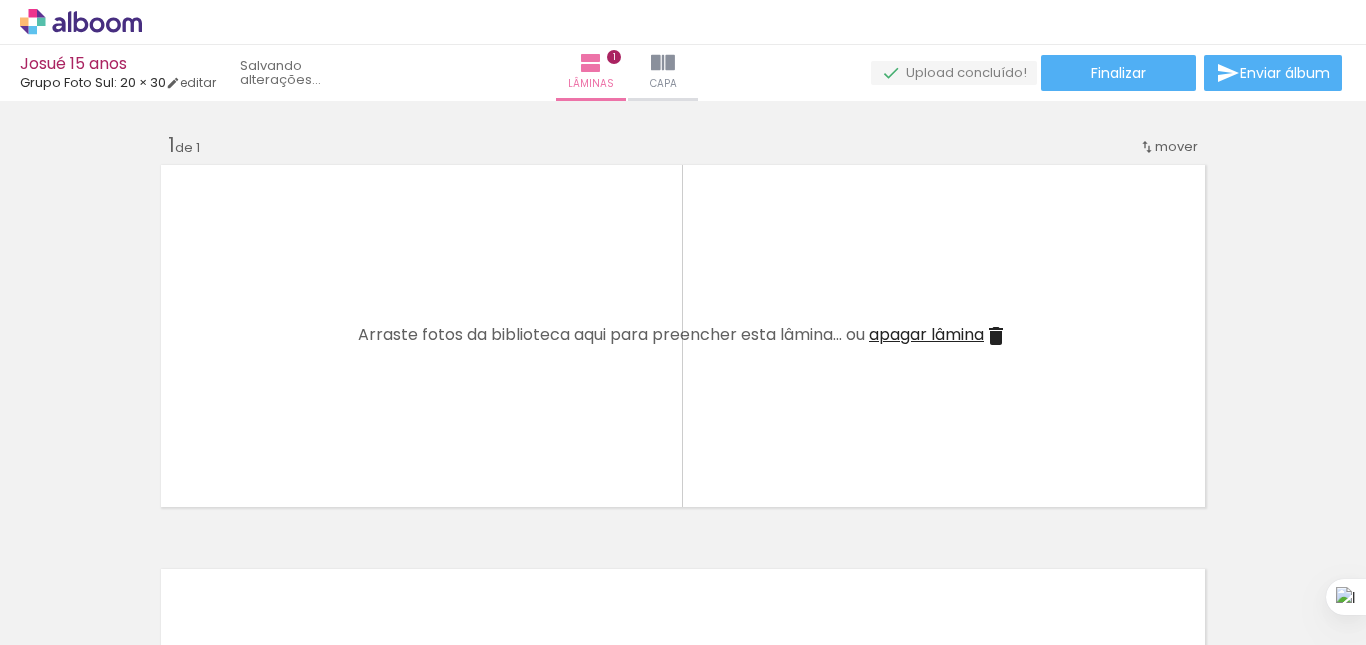click at bounding box center [144, 582] 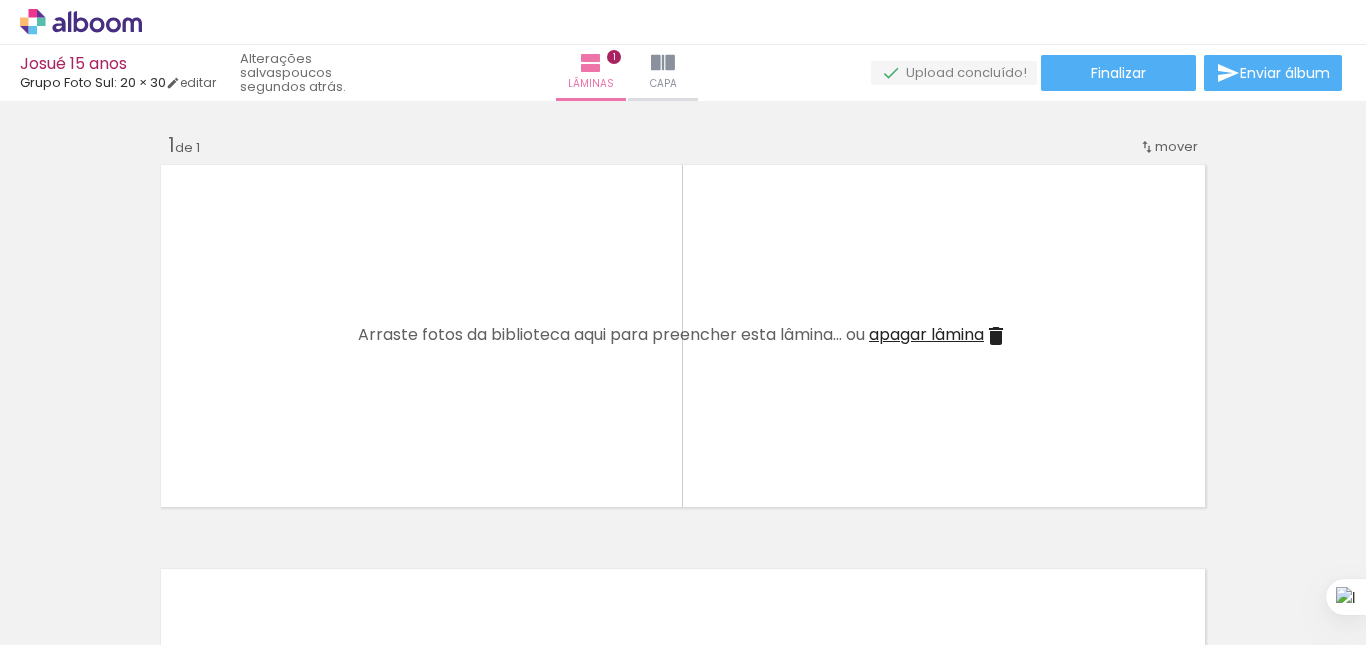drag, startPoint x: 997, startPoint y: 577, endPoint x: 986, endPoint y: 578, distance: 11.045361 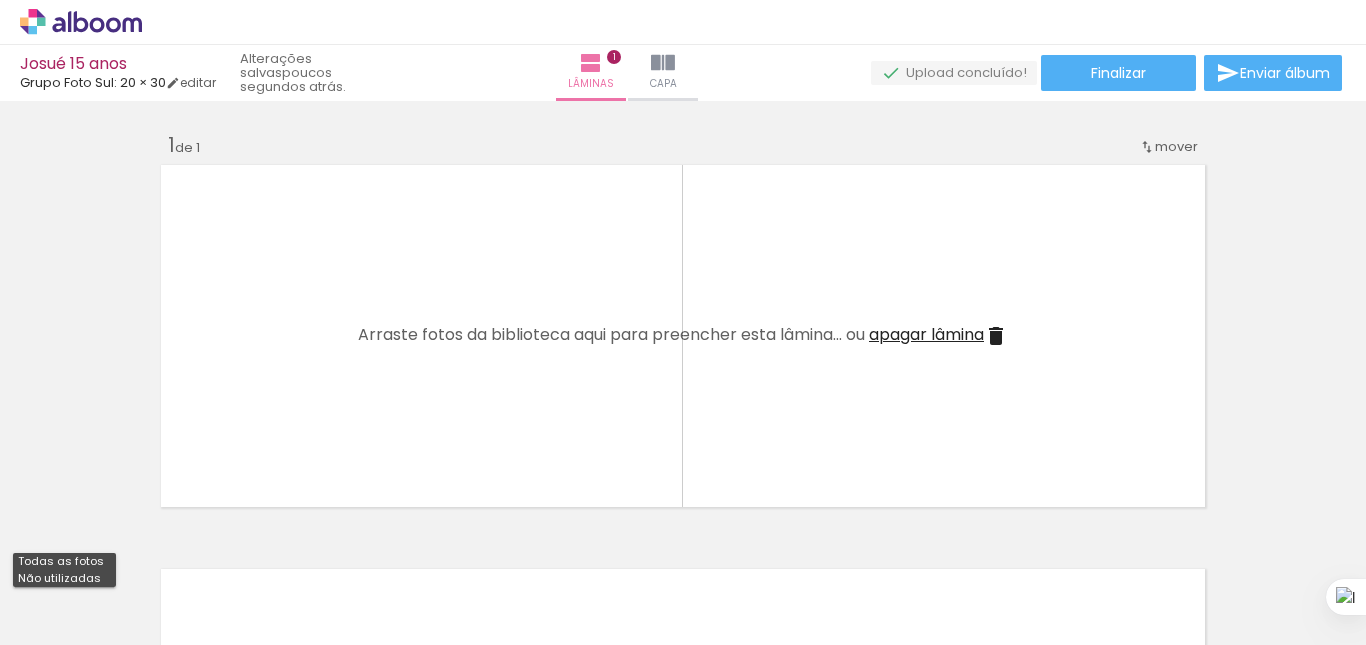 click on "Todas as fotos Não utilizadas" at bounding box center [0, 0] 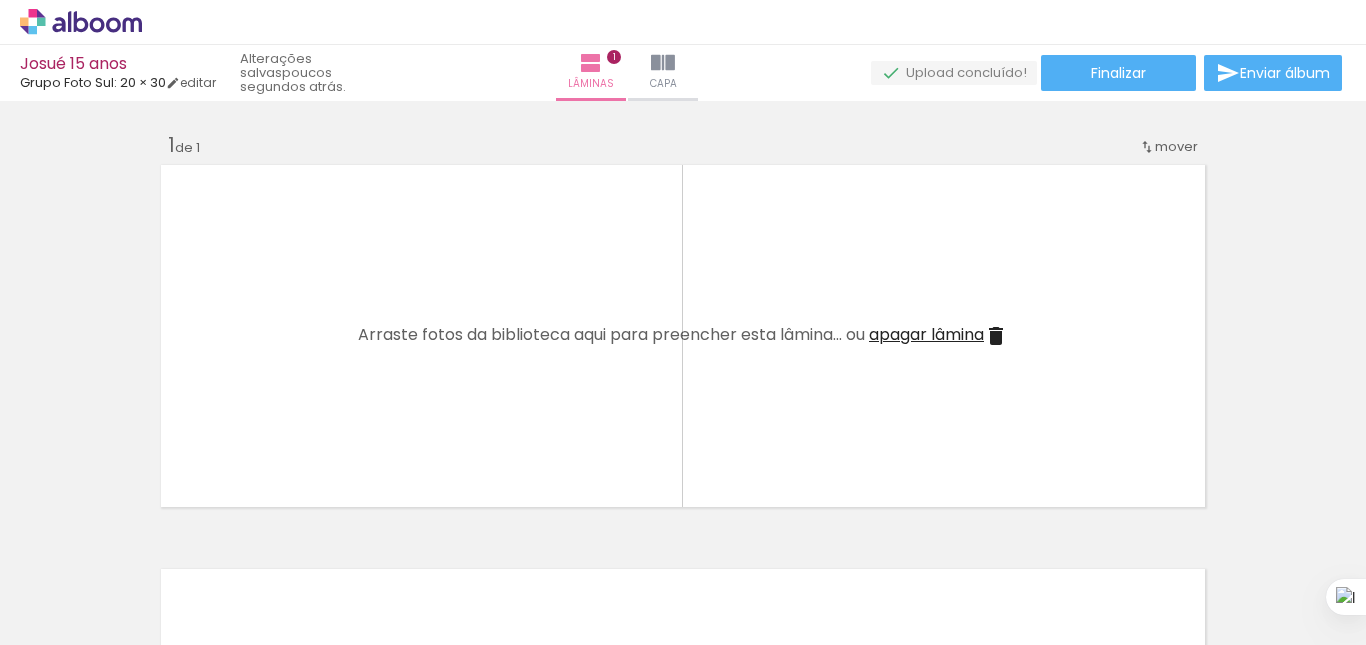 drag, startPoint x: 337, startPoint y: 582, endPoint x: 238, endPoint y: 406, distance: 201.93315 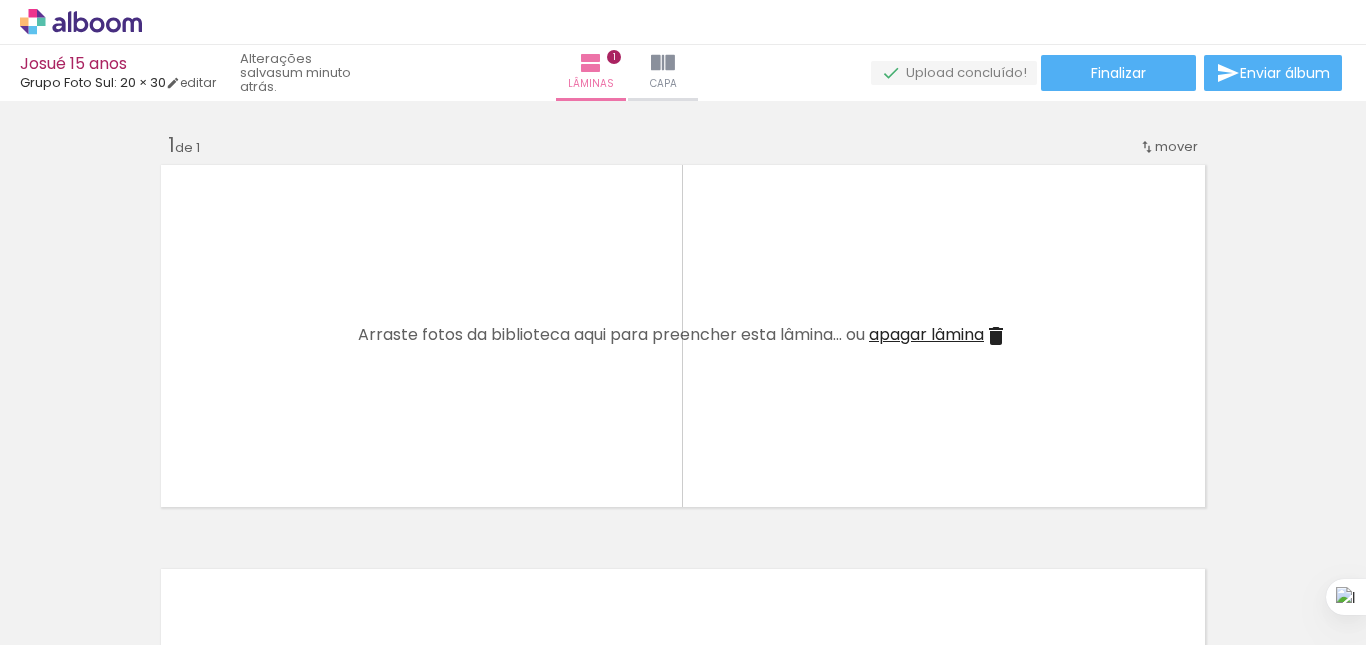 click at bounding box center (144, 582) 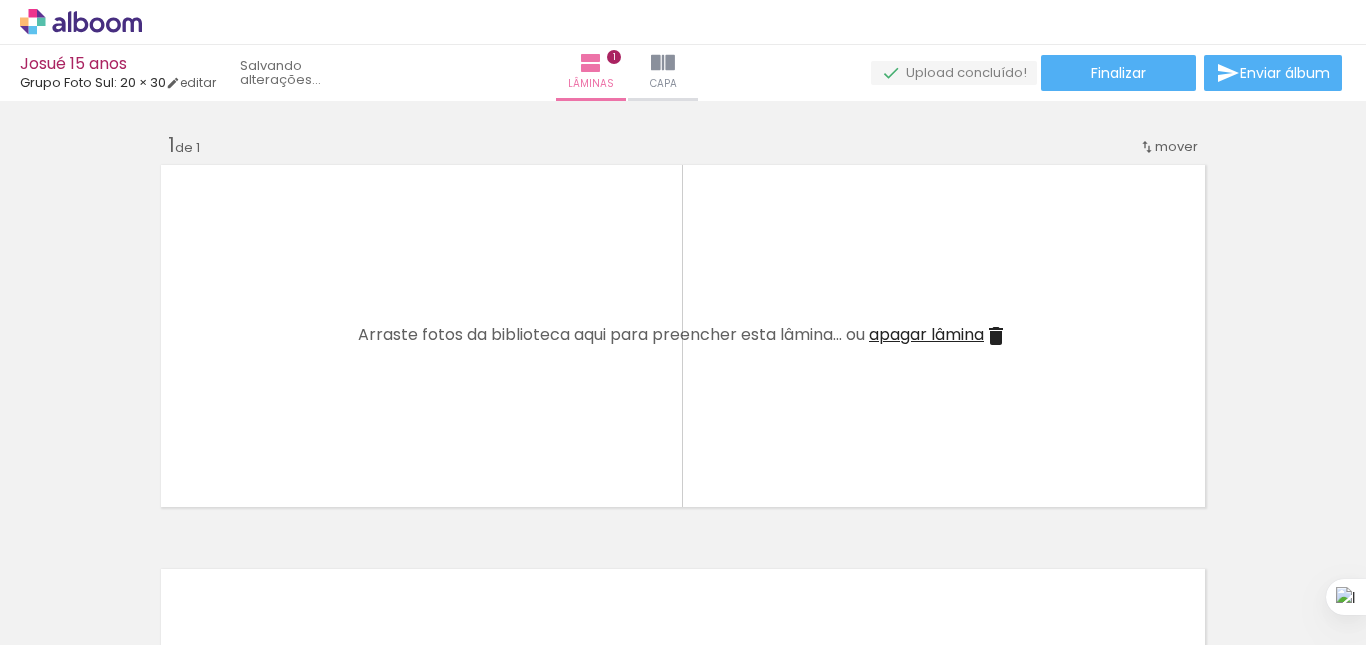 drag, startPoint x: 314, startPoint y: 583, endPoint x: 247, endPoint y: 329, distance: 262.68802 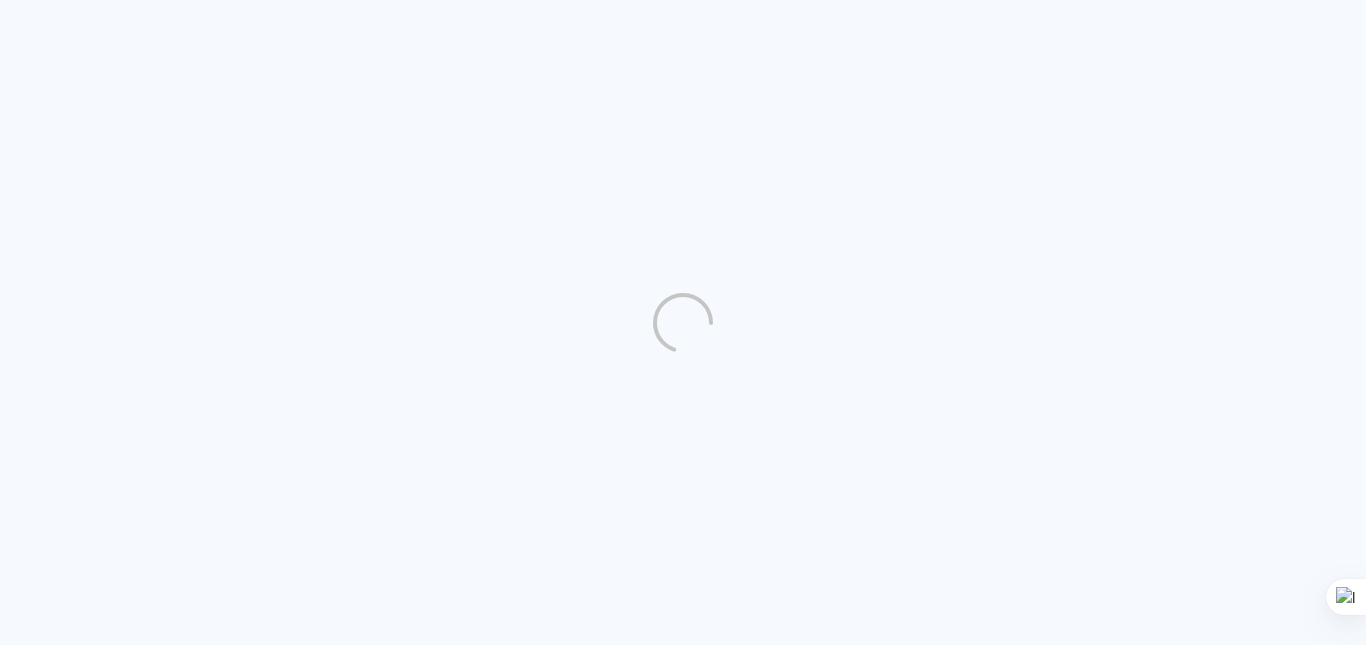 scroll, scrollTop: 0, scrollLeft: 0, axis: both 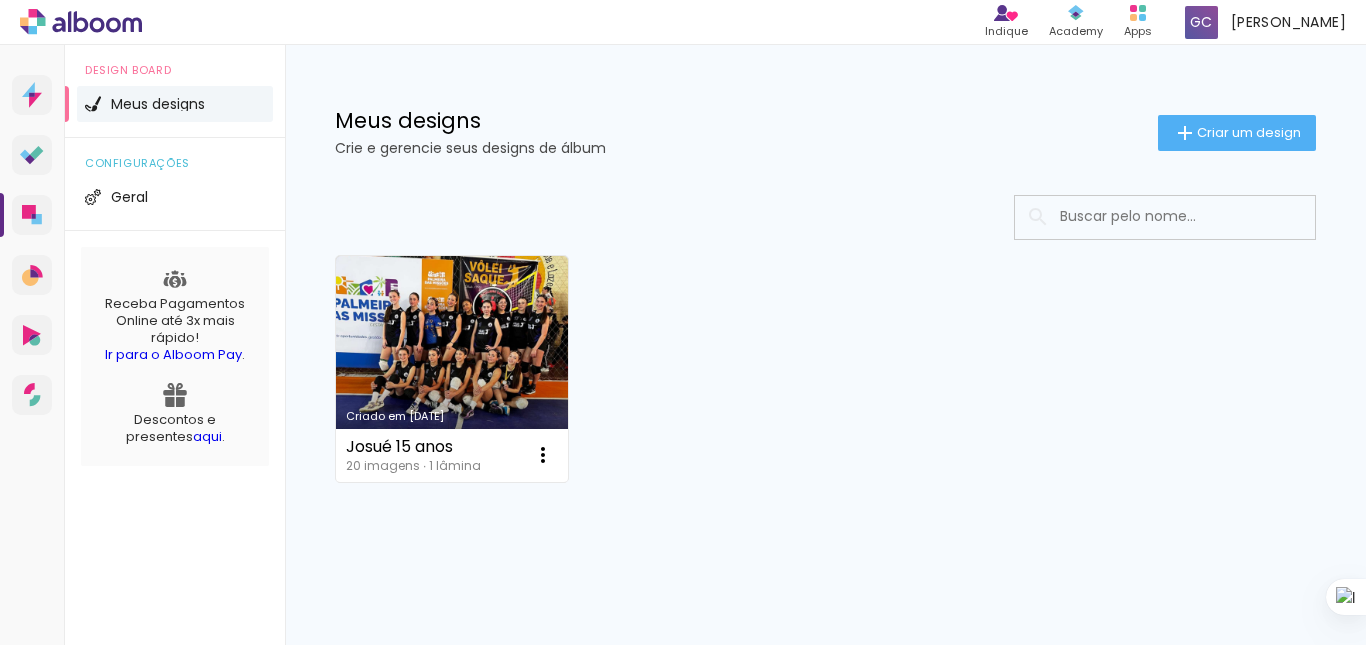 click on "Criar um design" 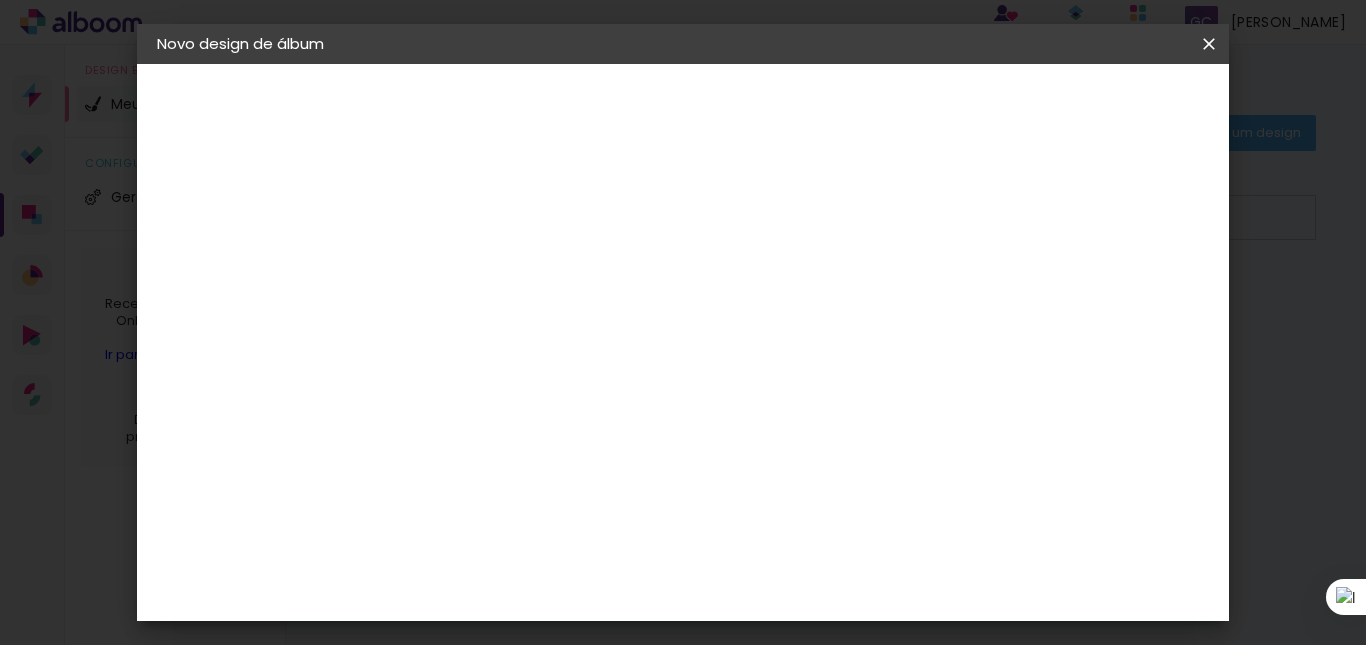 click on "Título do álbum" at bounding box center (0, 0) 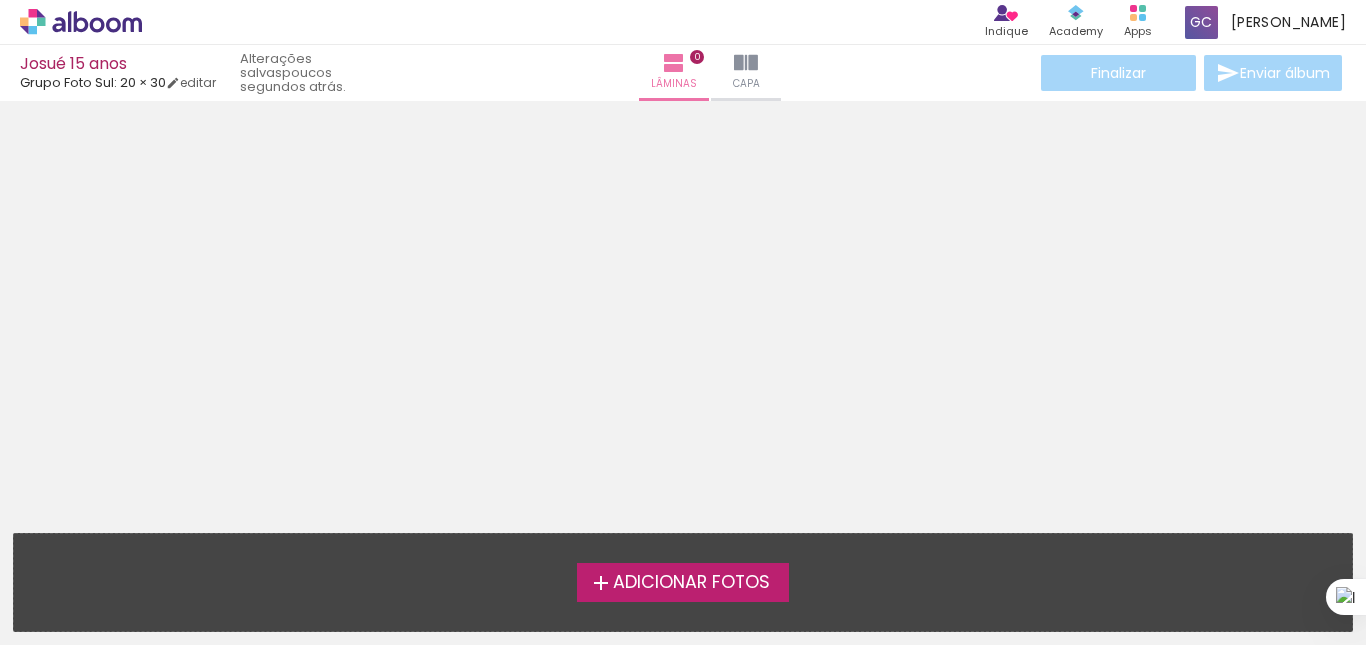 click on "Adicionar Fotos" at bounding box center [691, 583] 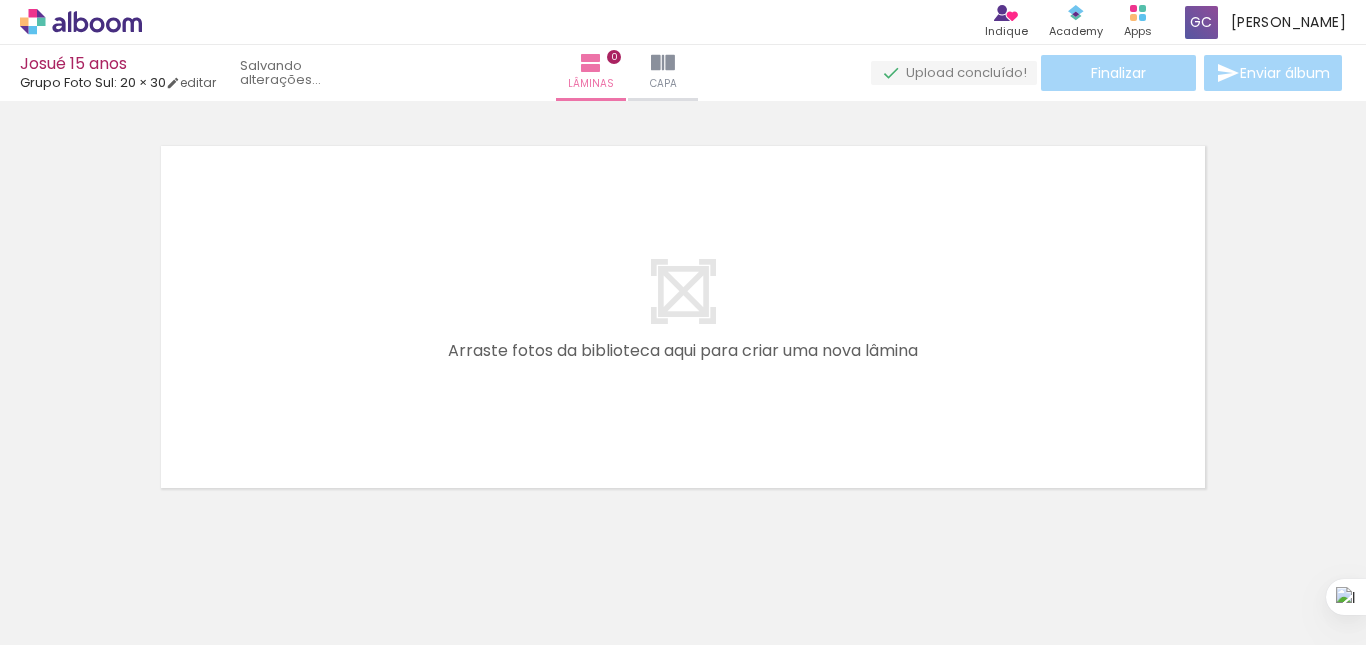 scroll, scrollTop: 26, scrollLeft: 0, axis: vertical 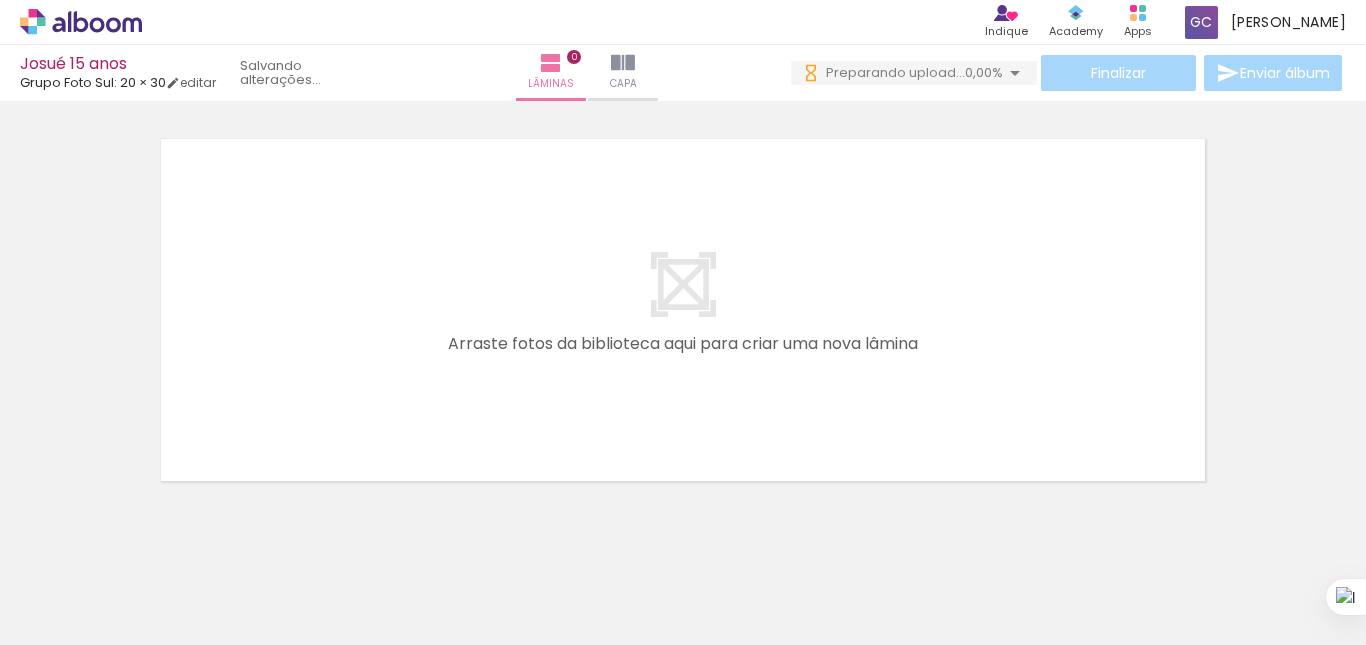 drag, startPoint x: 190, startPoint y: 614, endPoint x: 221, endPoint y: 597, distance: 35.35534 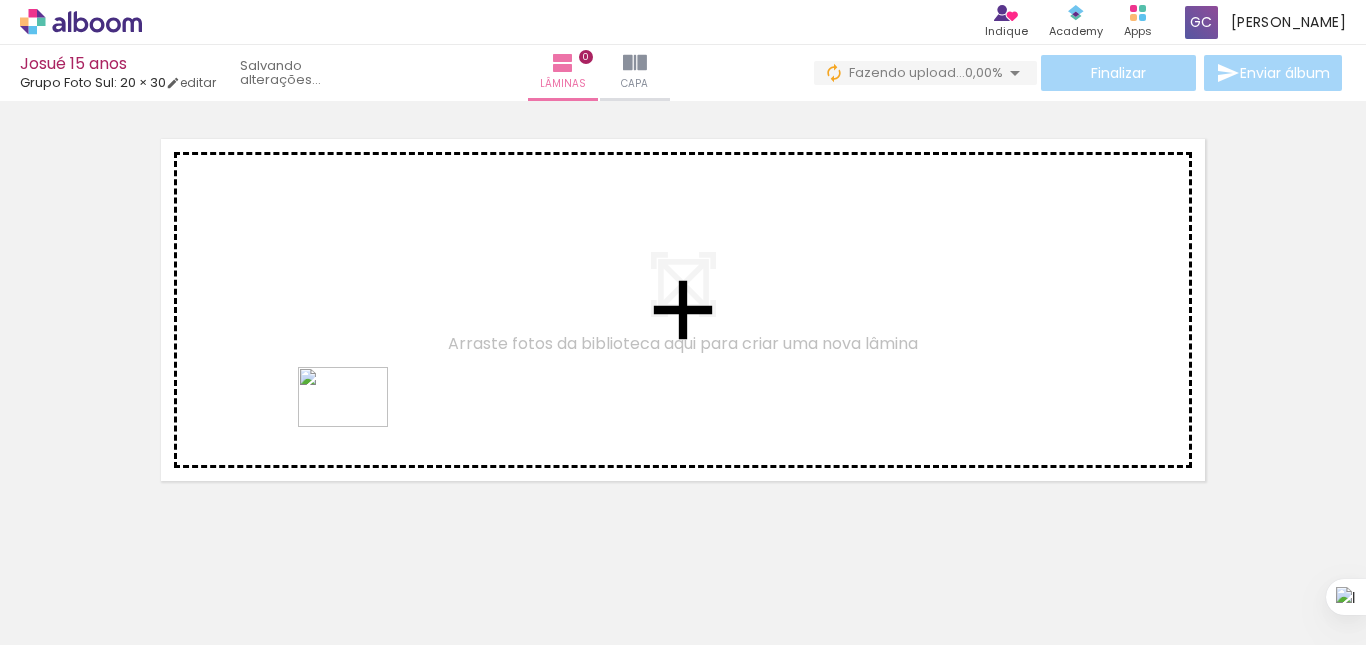 drag, startPoint x: 214, startPoint y: 595, endPoint x: 442, endPoint y: 575, distance: 228.87552 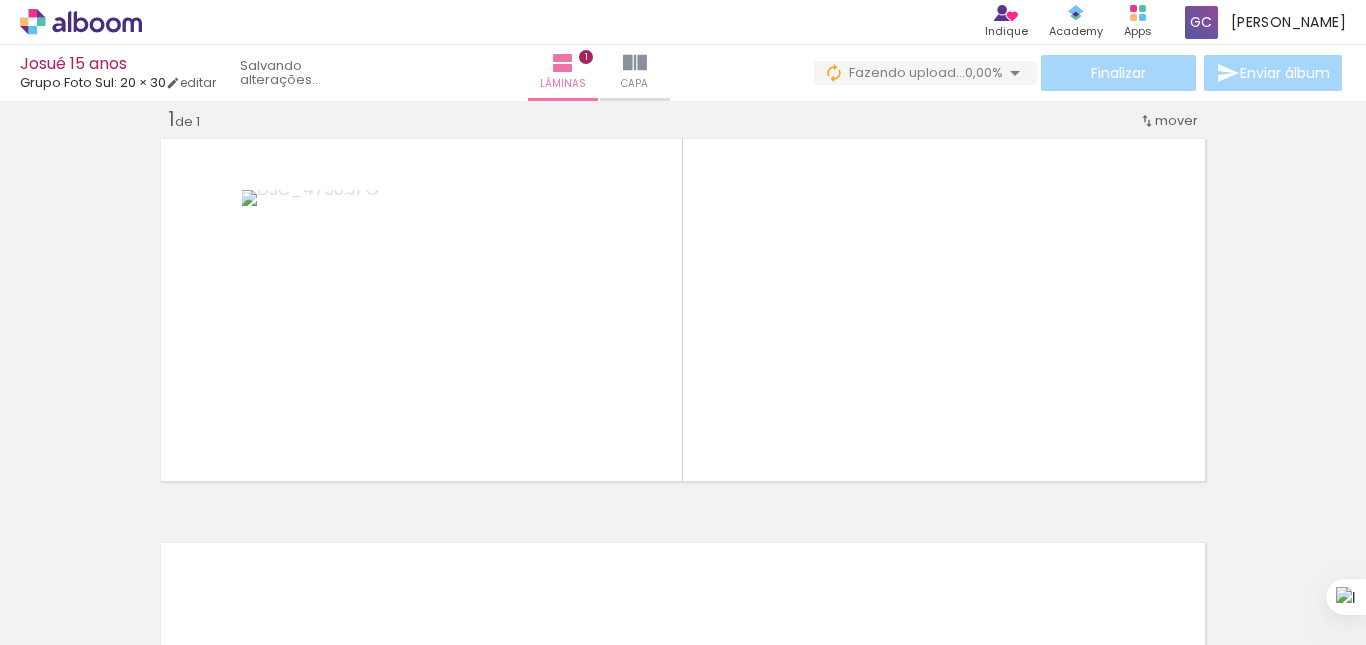 scroll, scrollTop: 26, scrollLeft: 0, axis: vertical 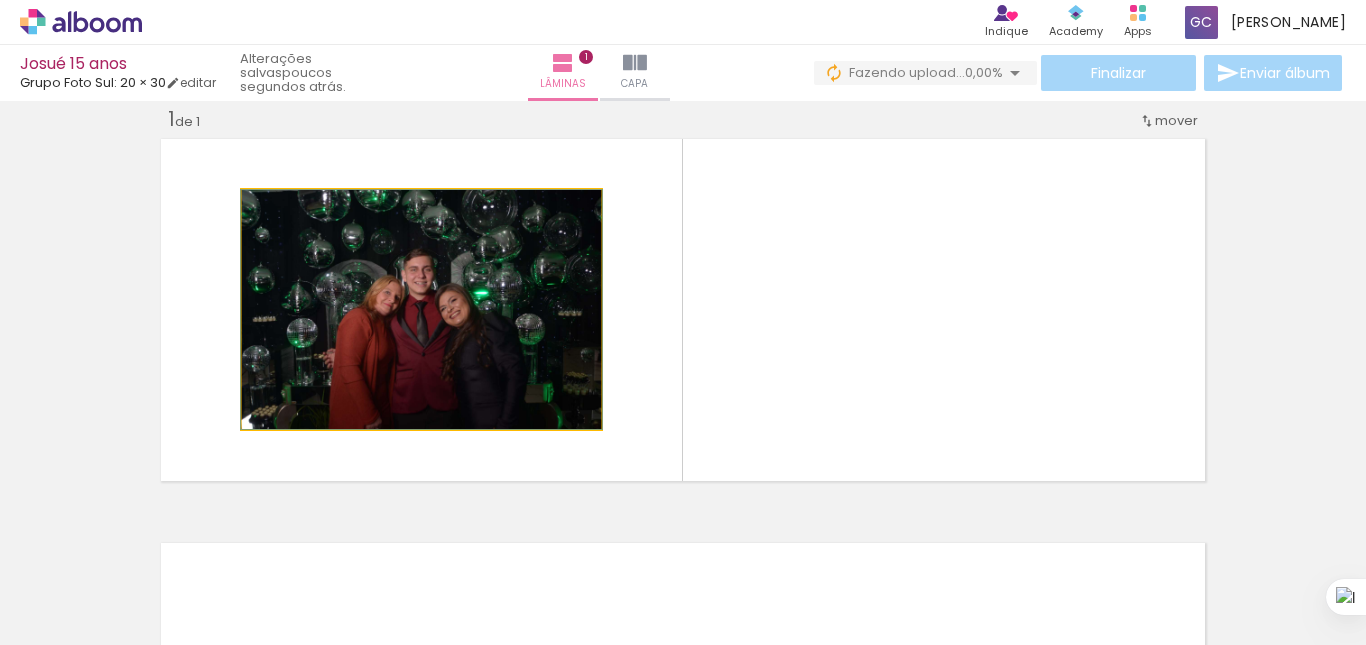 click 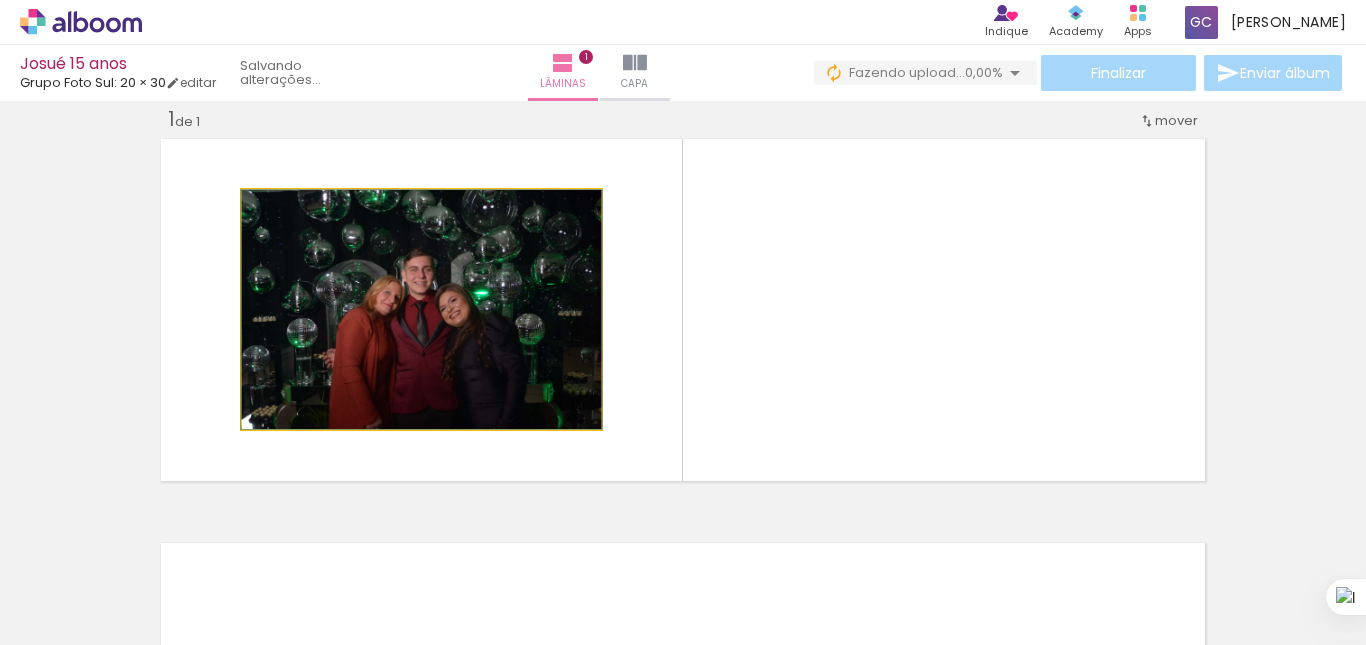 click 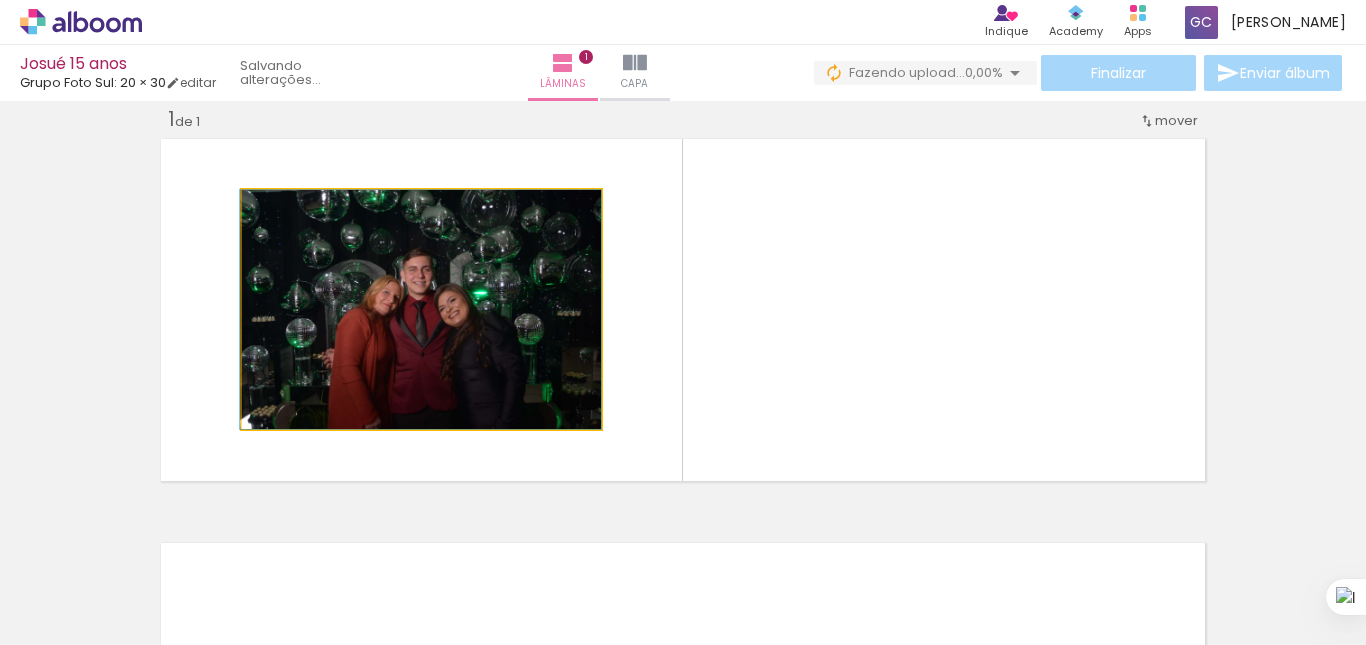 drag, startPoint x: 598, startPoint y: 331, endPoint x: 469, endPoint y: 314, distance: 130.11533 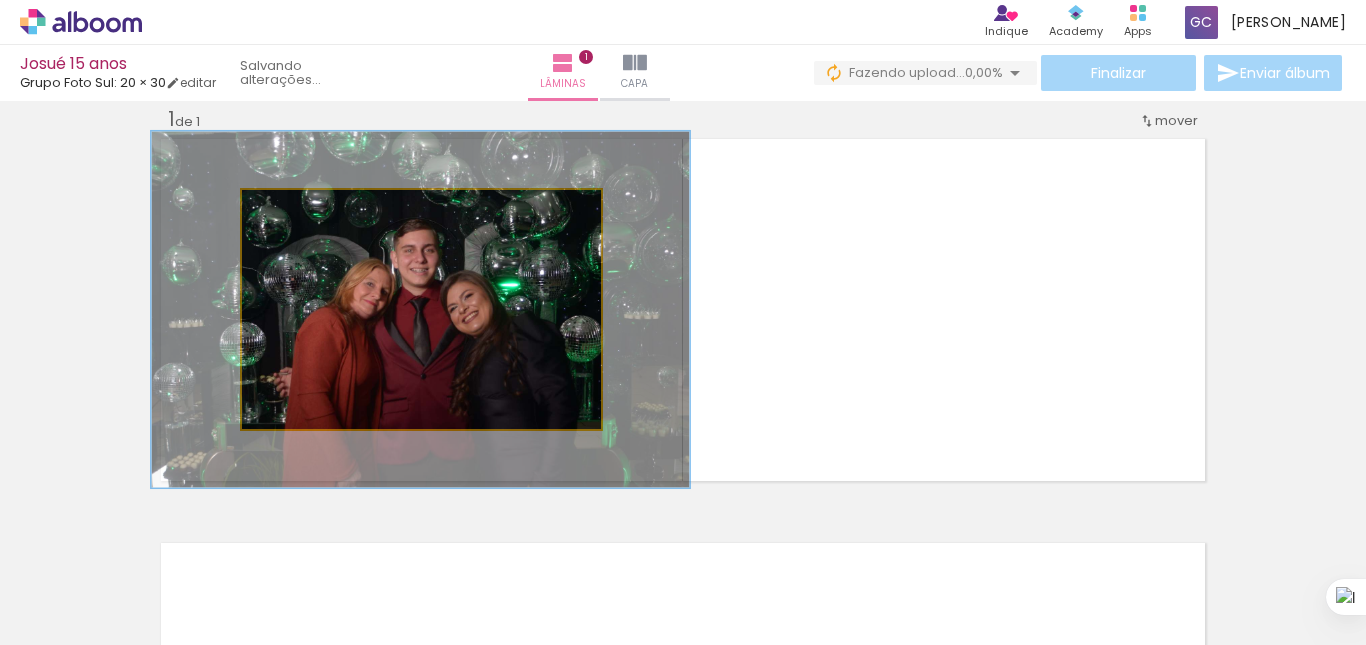 drag, startPoint x: 295, startPoint y: 223, endPoint x: 329, endPoint y: 219, distance: 34.234486 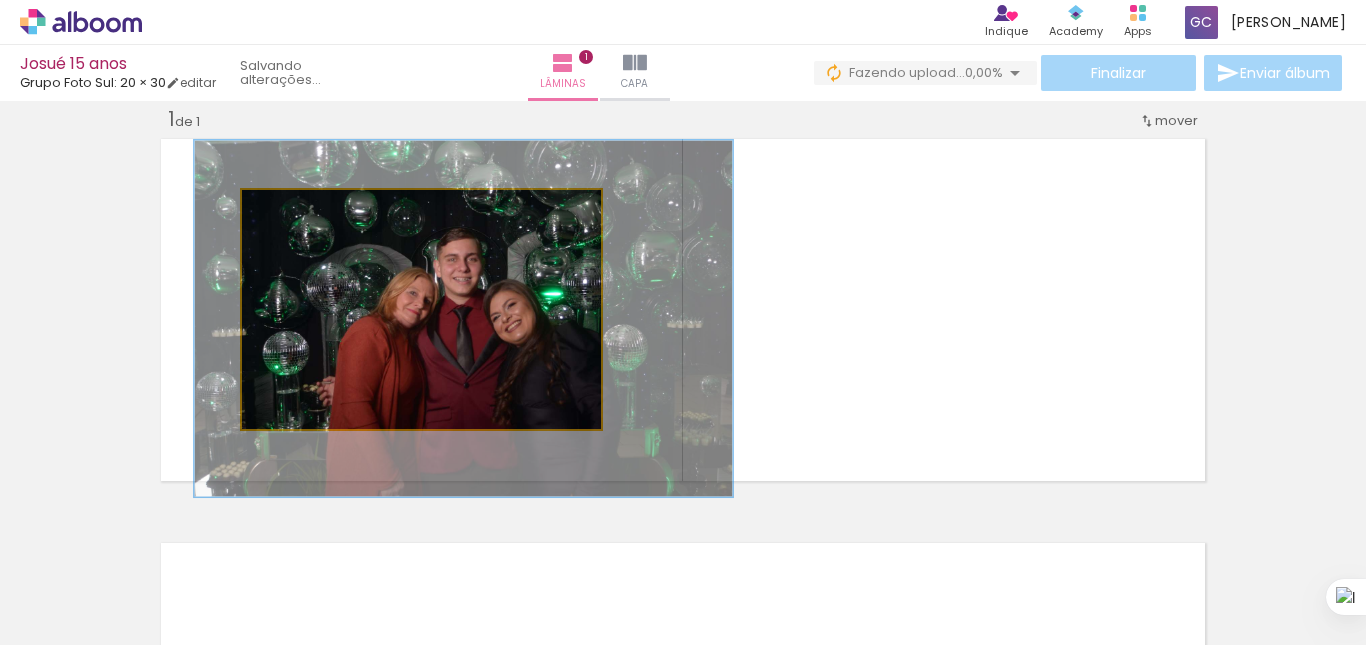 drag, startPoint x: 367, startPoint y: 257, endPoint x: 403, endPoint y: 264, distance: 36.67424 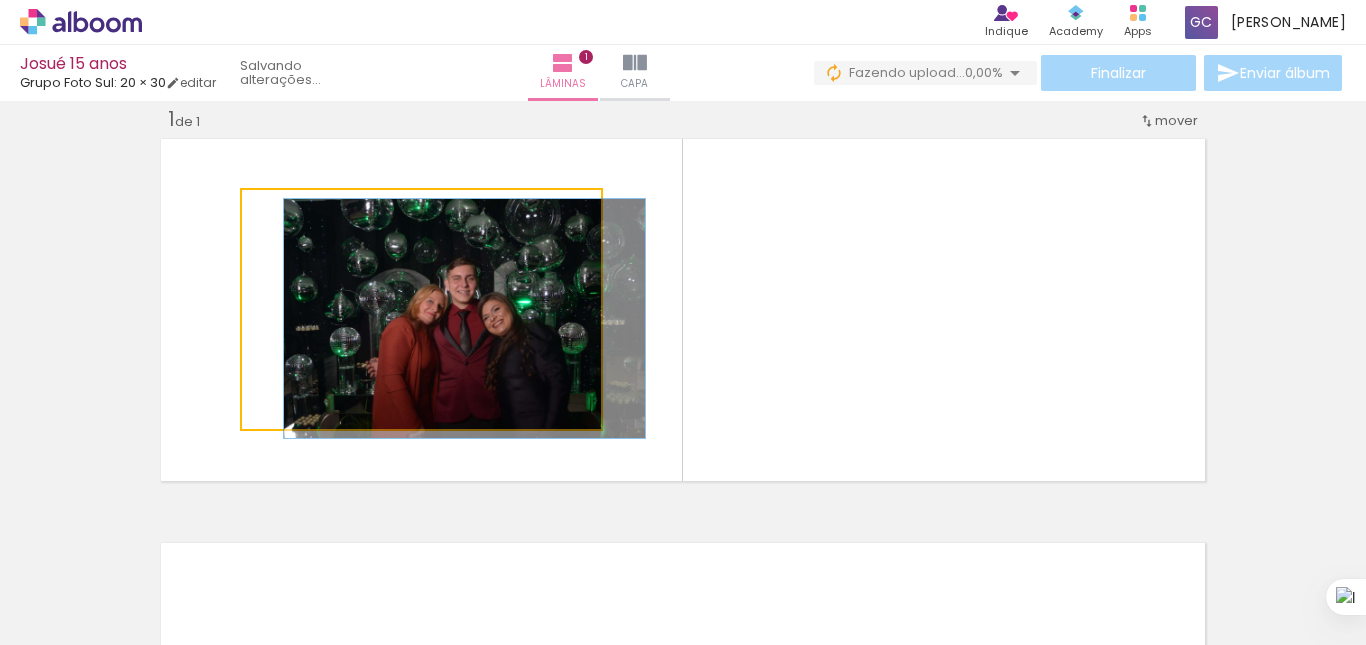 drag, startPoint x: 329, startPoint y: 218, endPoint x: 302, endPoint y: 248, distance: 40.36087 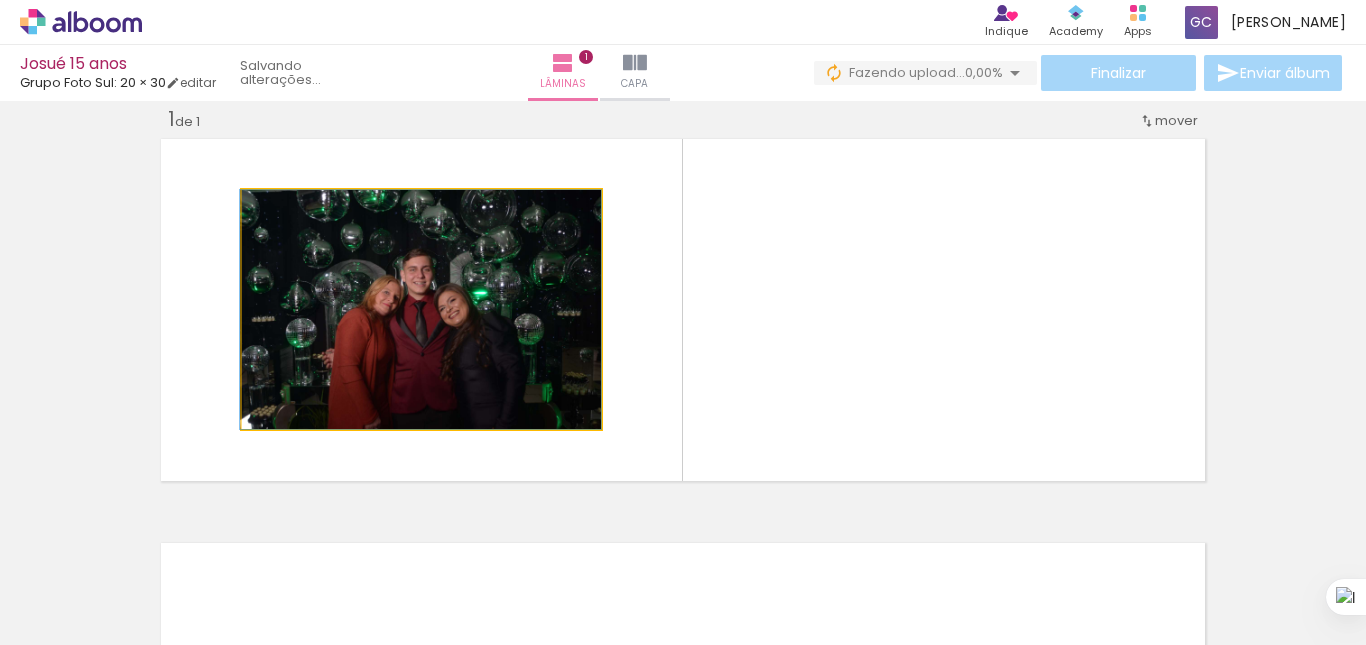 drag, startPoint x: 325, startPoint y: 260, endPoint x: 276, endPoint y: 263, distance: 49.09175 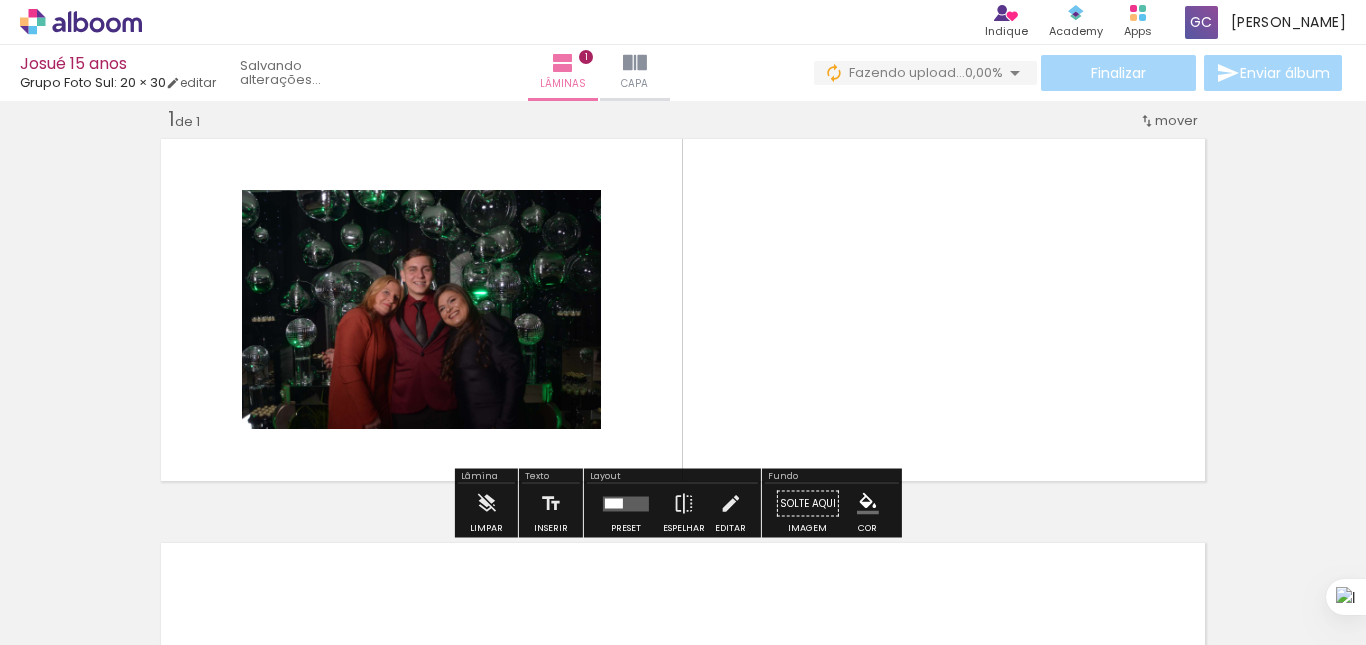 drag, startPoint x: 296, startPoint y: 272, endPoint x: 282, endPoint y: 286, distance: 19.79899 